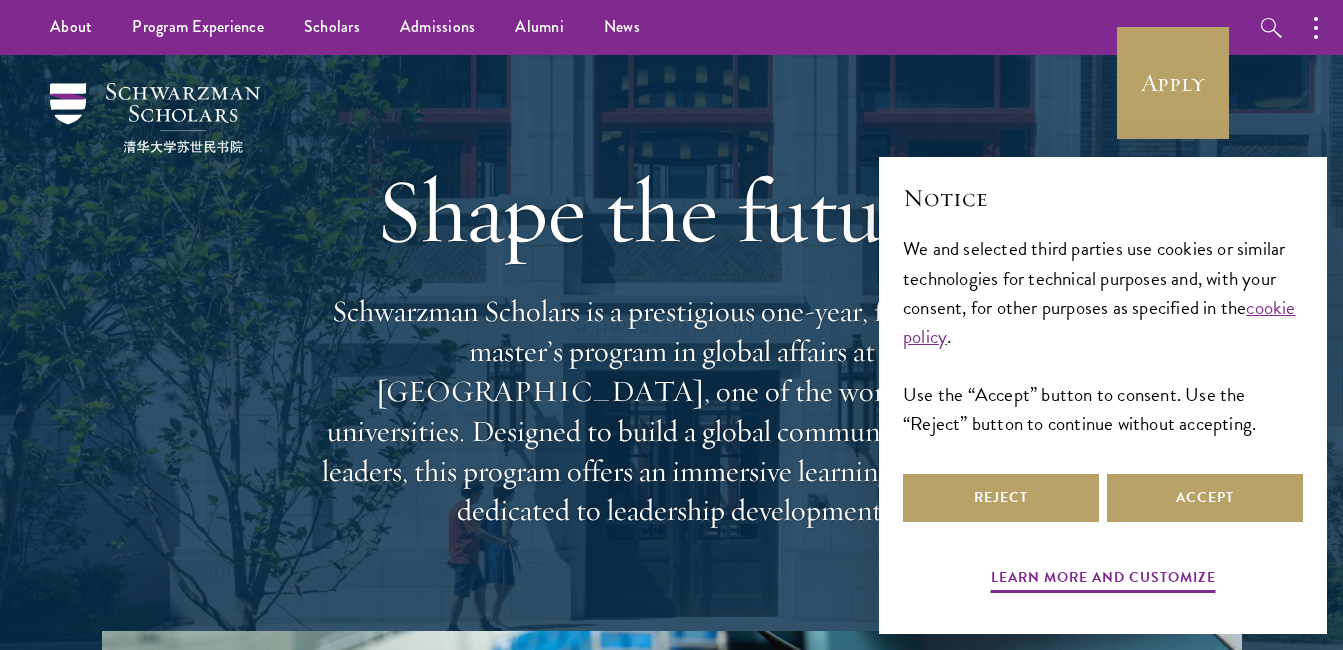 scroll, scrollTop: 0, scrollLeft: 0, axis: both 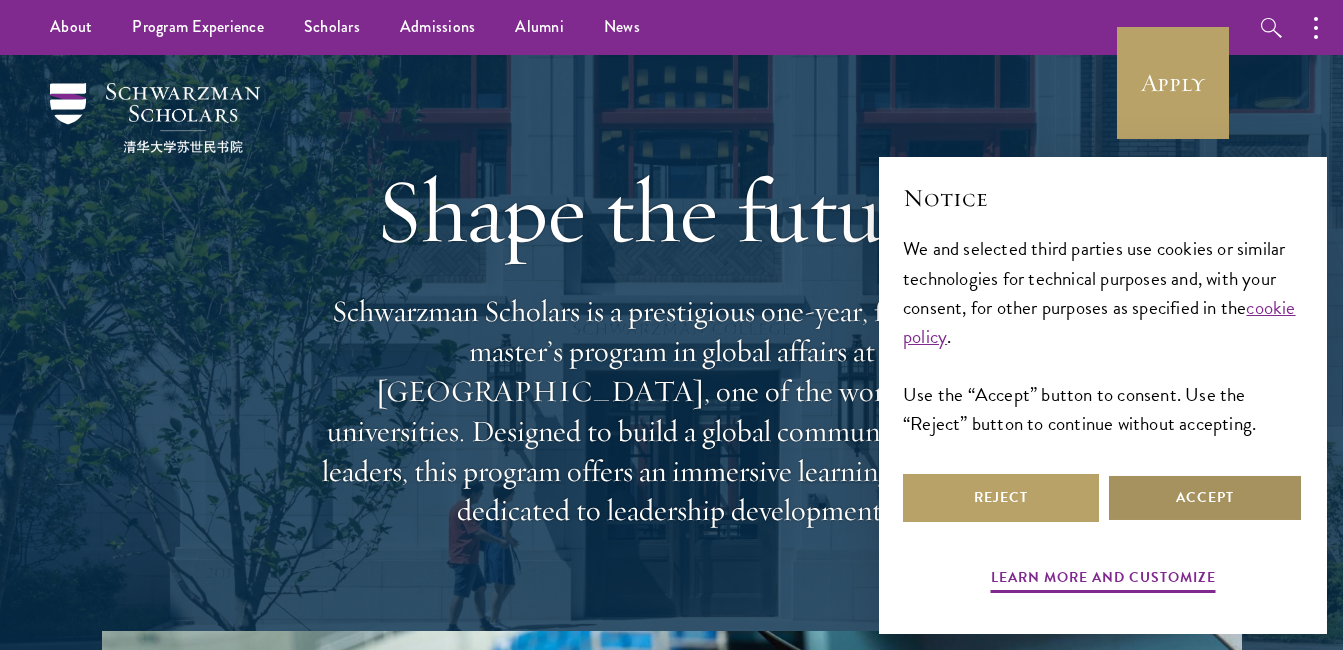 click on "Accept" at bounding box center (1205, 498) 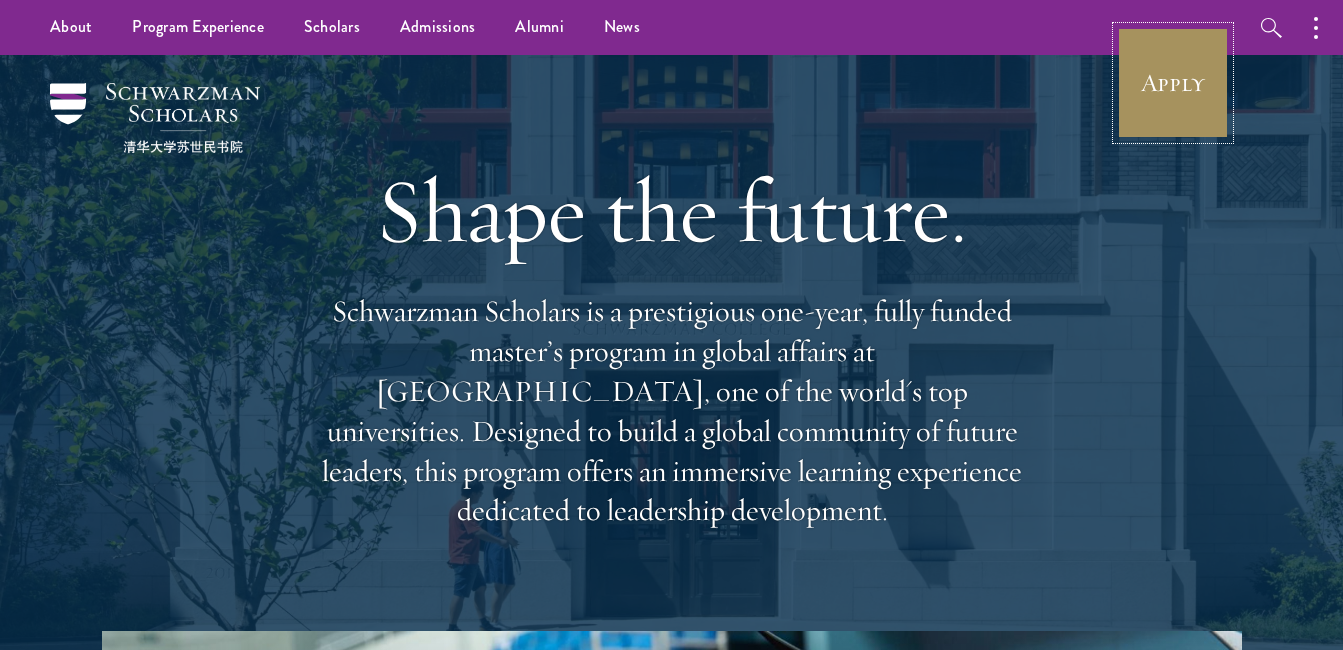 click on "Apply" at bounding box center (1173, 83) 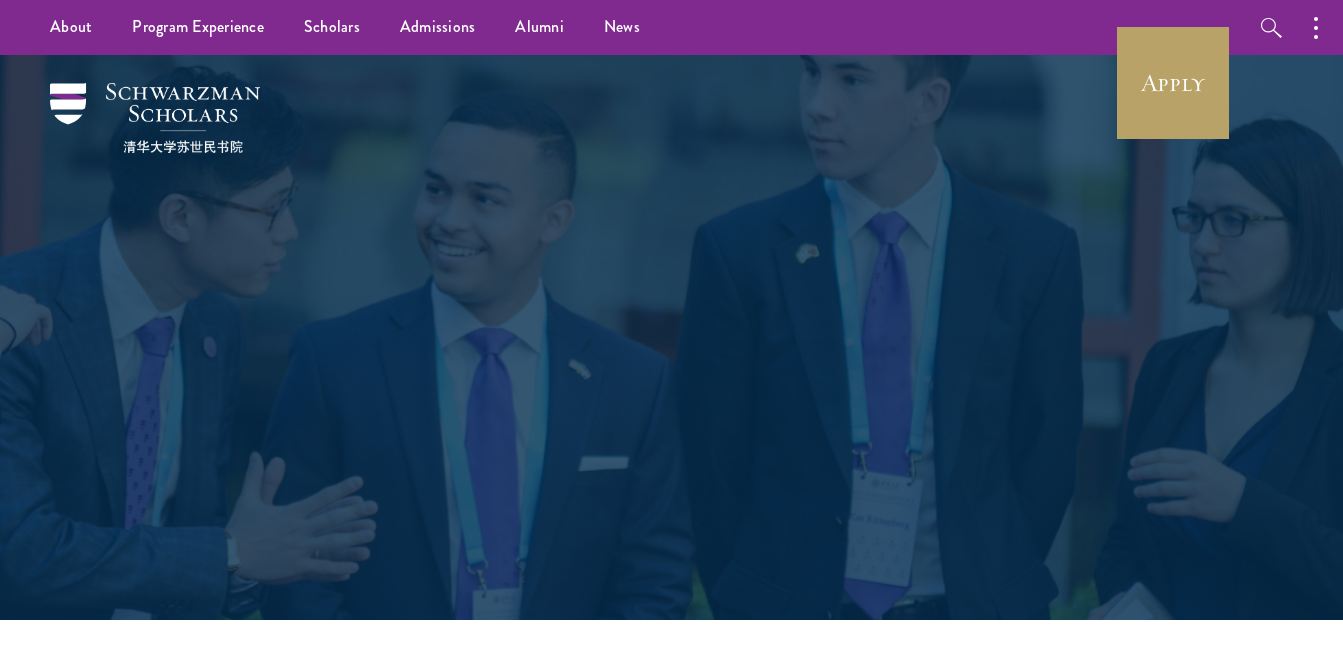 scroll, scrollTop: 0, scrollLeft: 0, axis: both 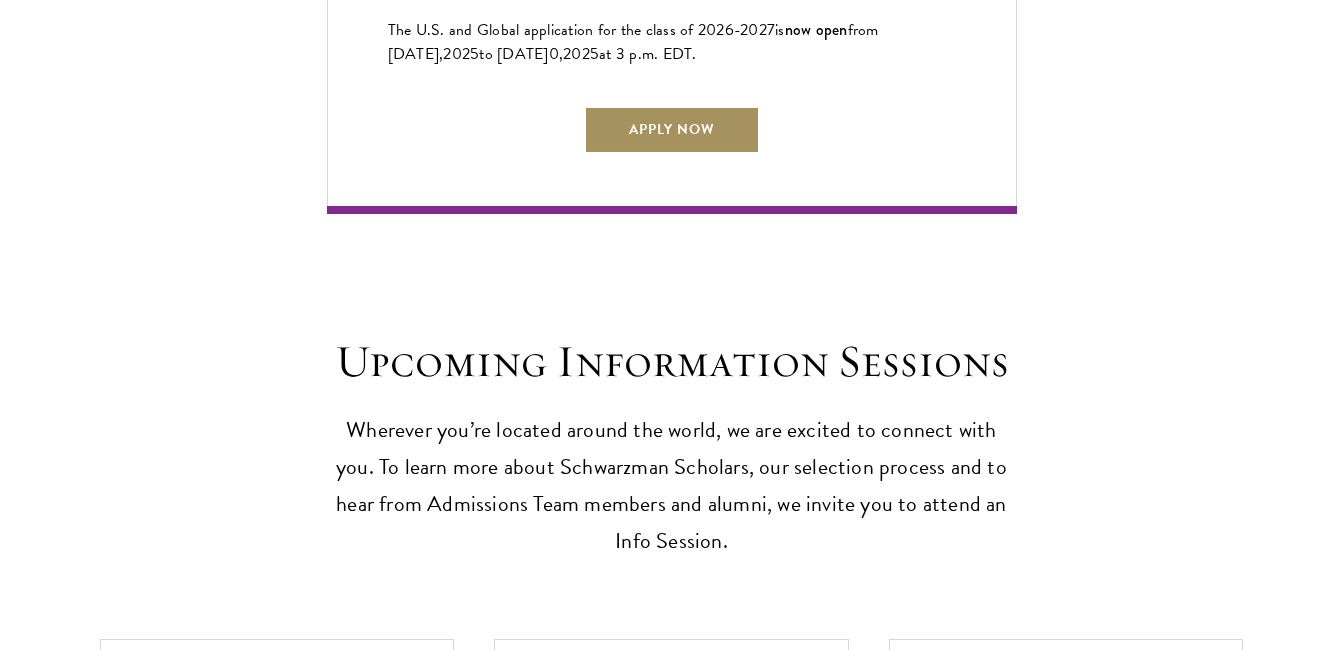 click on "Apply Now" at bounding box center [672, 130] 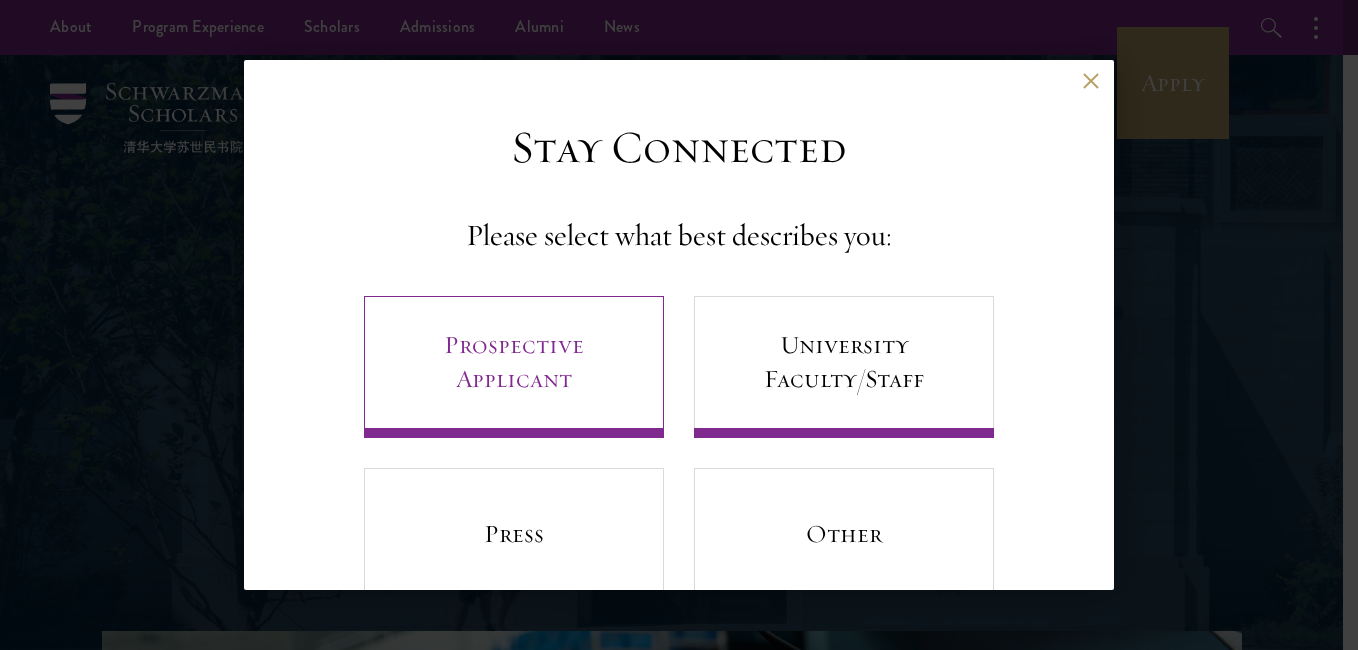 scroll, scrollTop: 0, scrollLeft: 0, axis: both 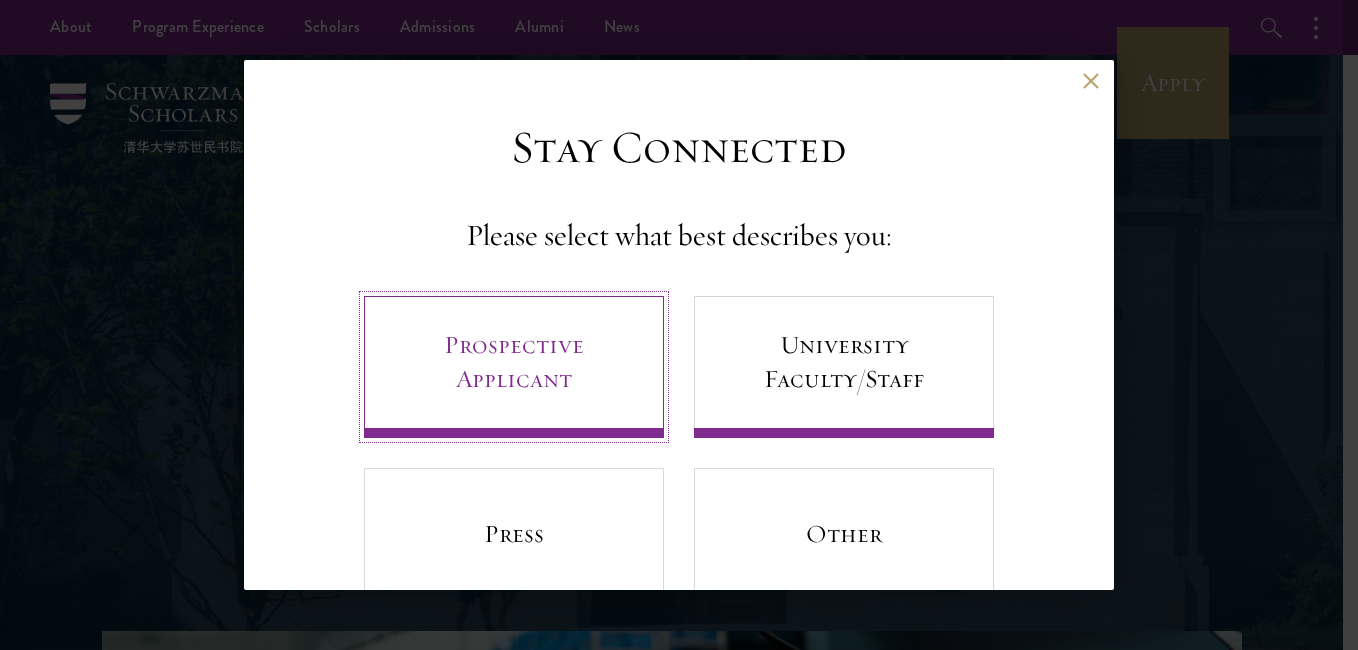 click on "Prospective Applicant" at bounding box center (514, 367) 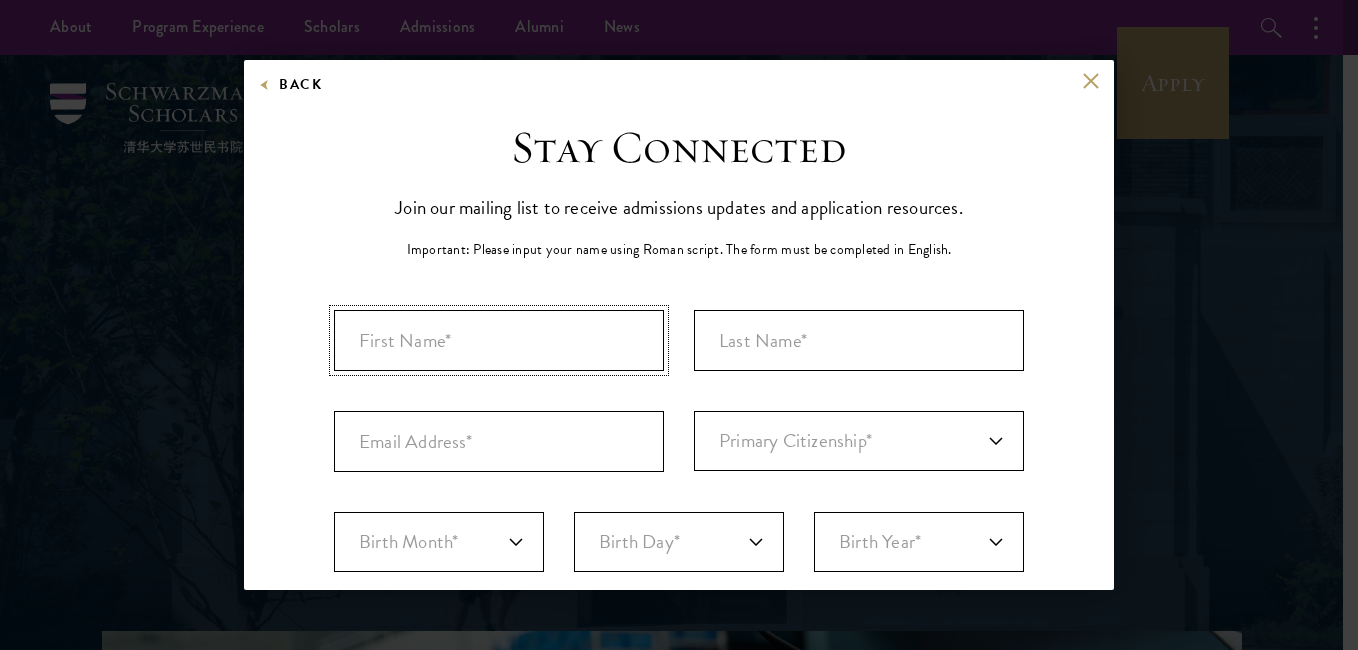 click at bounding box center (499, 340) 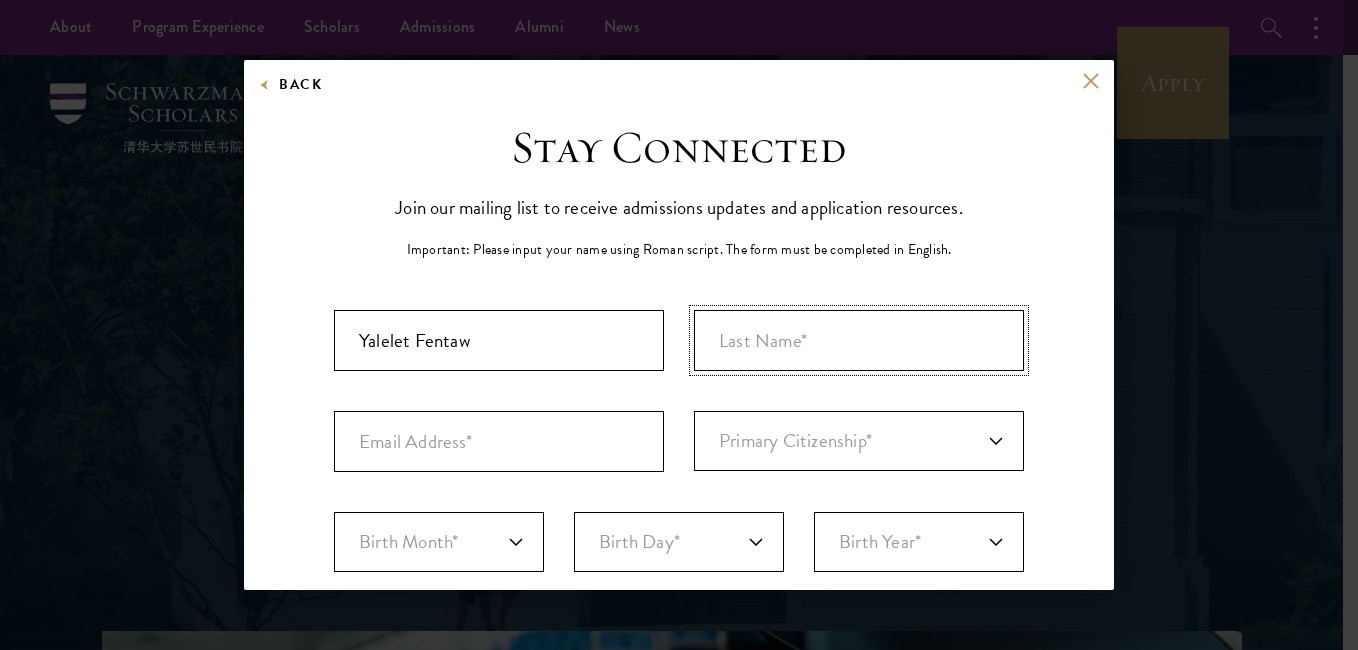 type on "Shiferaw" 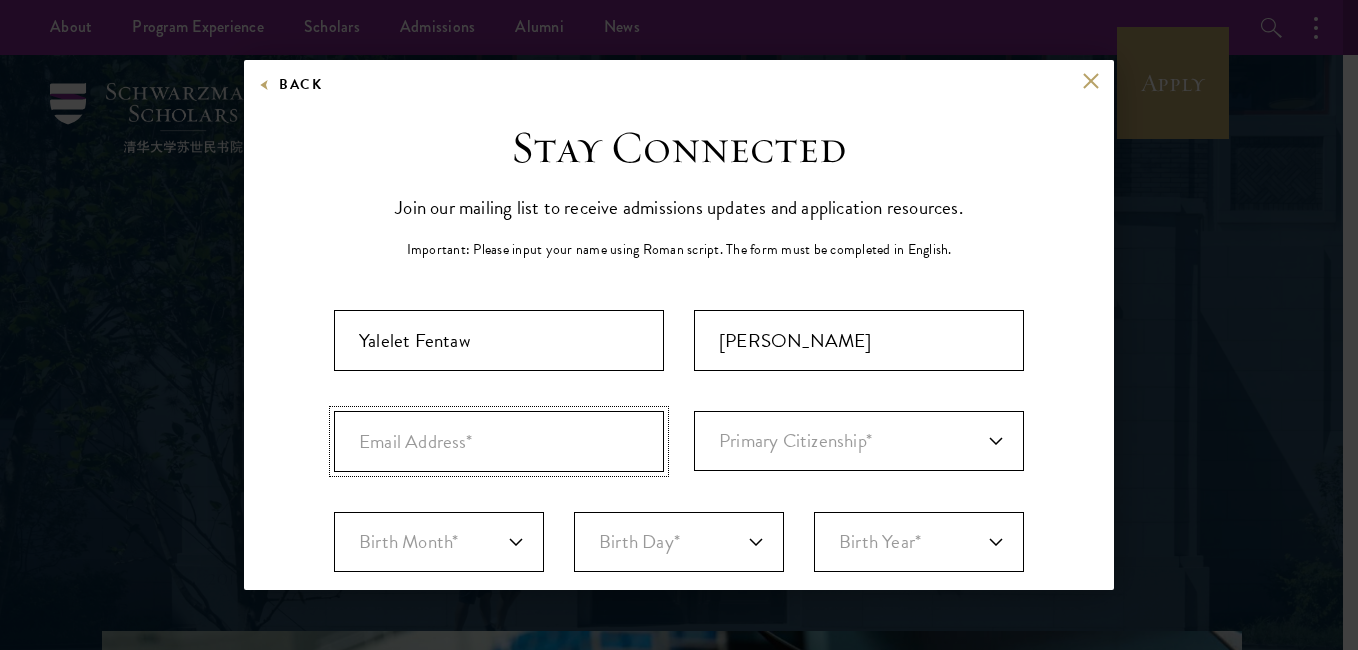 type on "cyalelet@gmail.com" 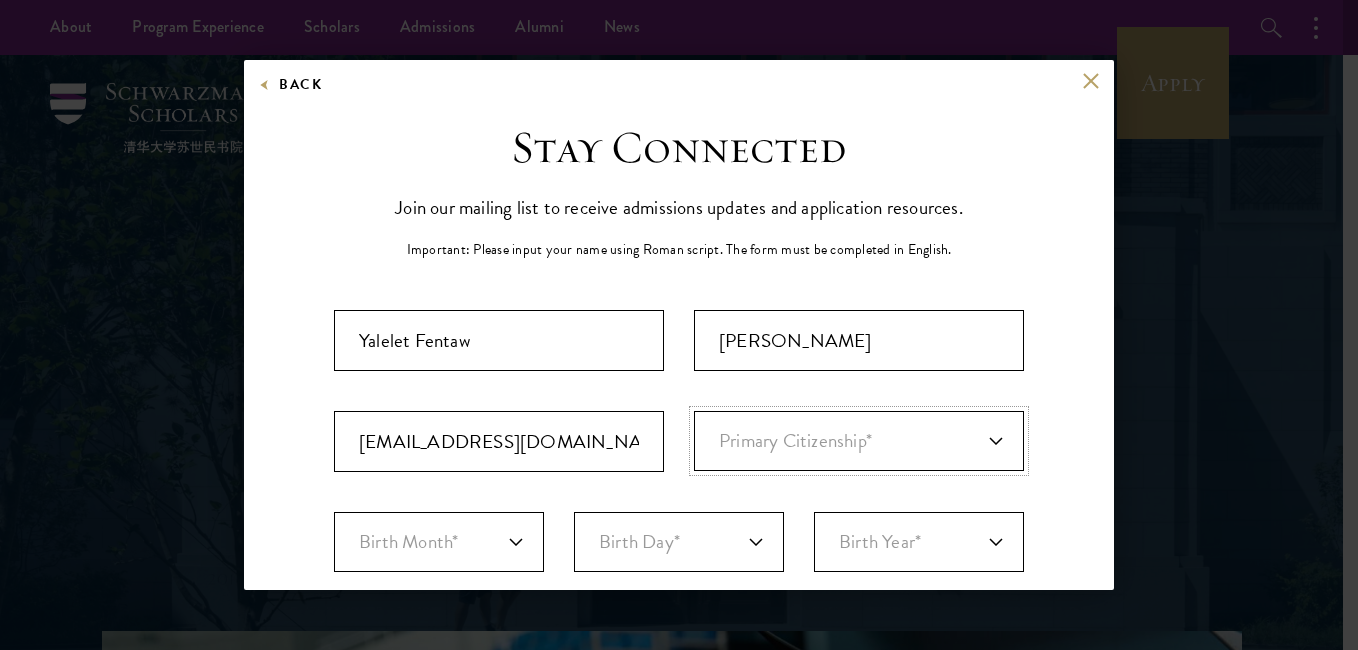 click on "Primary Citizenship* Afghanistan Aland Islands Albania Algeria Andorra Angola Anguilla Antigua and Barbuda Argentina Armenia Aruba Ashmore and Cartier Islands Australia Austria Azerbaijan Bahamas, The Bahrain Bangladesh Barbados Bassas Da India Belarus Belgium Belize Benin Bermuda Bhutan Bolivia Bonaire, Sint Eustatius, and Saba Bosnia and Herzegovina Botswana Bouvet Island Brazil British Indian Ocean Territory British Virgin Islands Brunei Bulgaria Burkina Faso Burundi Cambodia Cameroon Canada Cape Verde Cayman Islands Central African Republic Chad Chile Christmas Island Clipperton Island Cocos Islands (Keeling Islands) Colombia Comoros Congo (Brazzaville) Congo (Kinshasa) Cook Islands Coral Sea Islands Costa Rica Cote D'Ivoire Croatia Cuba Curacao Cyprus Czech Republic Denmark Djibouti Dominica Dominican Republic Ecuador Egypt El Salvador Equatorial Guinea Eritrea Estonia Ethiopia Europa Island Falkland Islands (Islas Malvinas) Faroe Islands Federated States of Micronesia Fiji Finland Foreign/Unknown France" at bounding box center (859, 441) 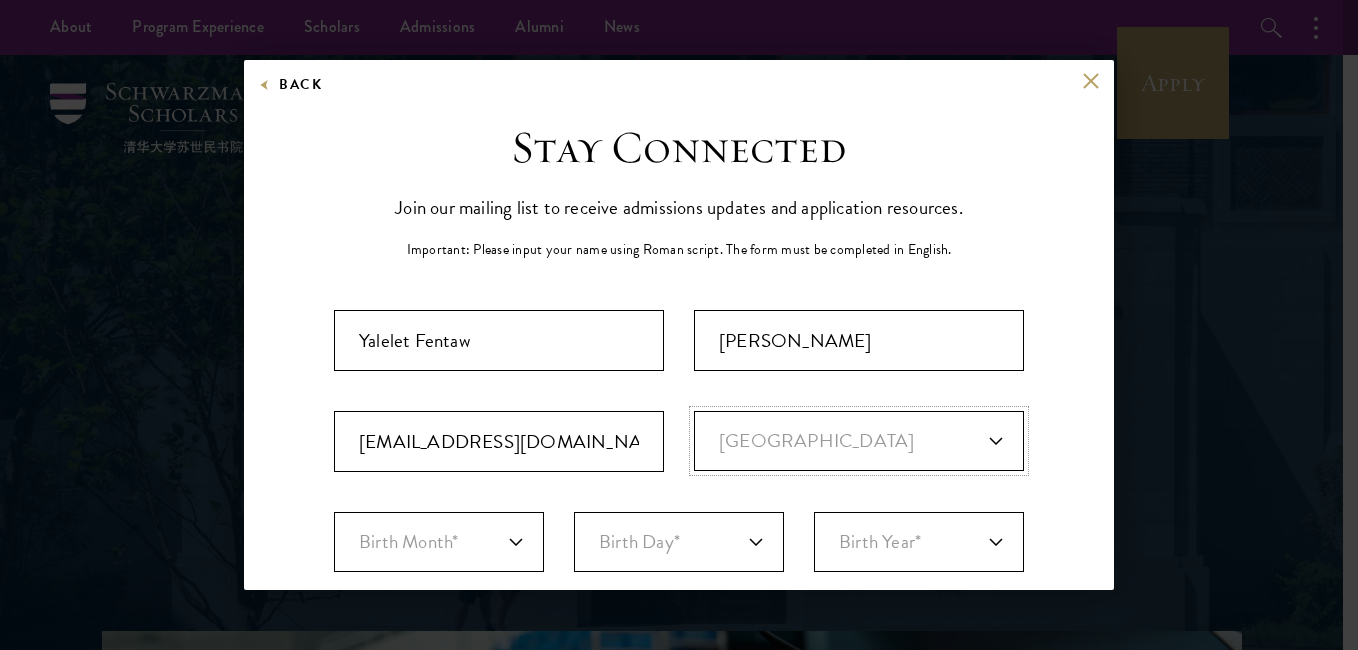 click on "Primary Citizenship* Afghanistan Aland Islands Albania Algeria Andorra Angola Anguilla Antigua and Barbuda Argentina Armenia Aruba Ashmore and Cartier Islands Australia Austria Azerbaijan Bahamas, The Bahrain Bangladesh Barbados Bassas Da India Belarus Belgium Belize Benin Bermuda Bhutan Bolivia Bonaire, Sint Eustatius, and Saba Bosnia and Herzegovina Botswana Bouvet Island Brazil British Indian Ocean Territory British Virgin Islands Brunei Bulgaria Burkina Faso Burundi Cambodia Cameroon Canada Cape Verde Cayman Islands Central African Republic Chad Chile Christmas Island Clipperton Island Cocos Islands (Keeling Islands) Colombia Comoros Congo (Brazzaville) Congo (Kinshasa) Cook Islands Coral Sea Islands Costa Rica Cote D'Ivoire Croatia Cuba Curacao Cyprus Czech Republic Denmark Djibouti Dominica Dominican Republic Ecuador Egypt El Salvador Equatorial Guinea Eritrea Estonia Ethiopia Europa Island Falkland Islands (Islas Malvinas) Faroe Islands Federated States of Micronesia Fiji Finland Foreign/Unknown France" at bounding box center [859, 441] 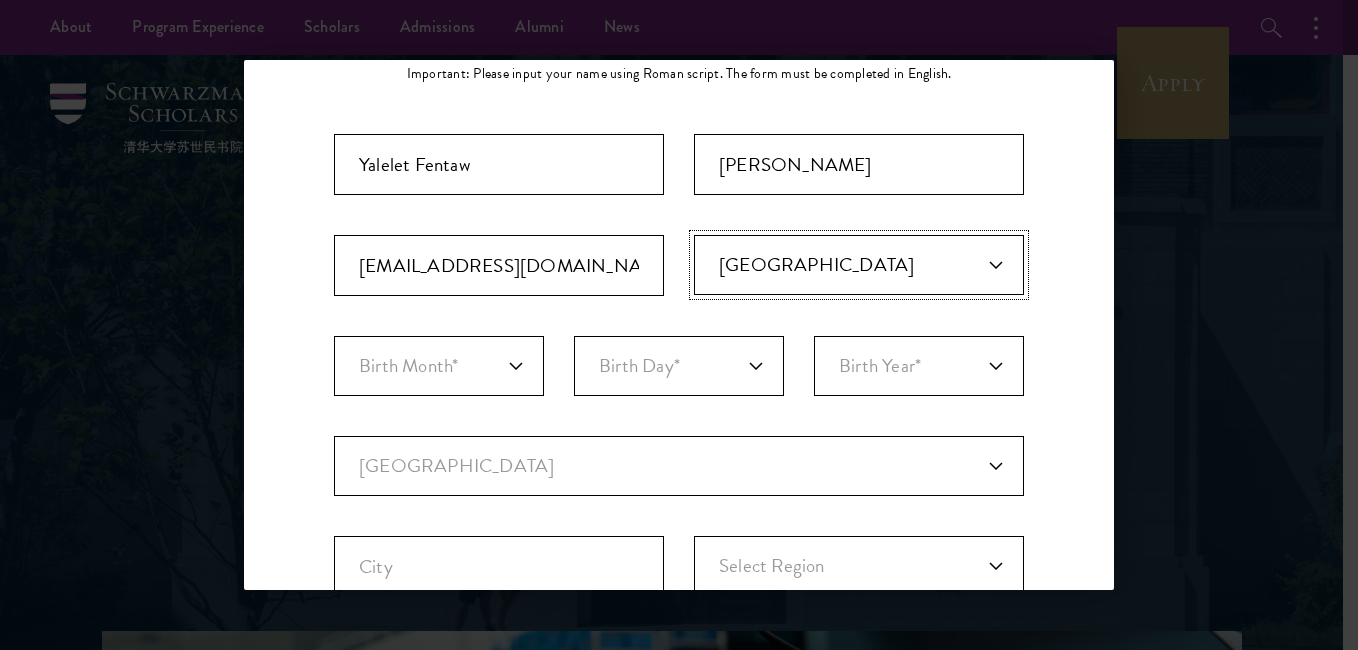 scroll, scrollTop: 200, scrollLeft: 0, axis: vertical 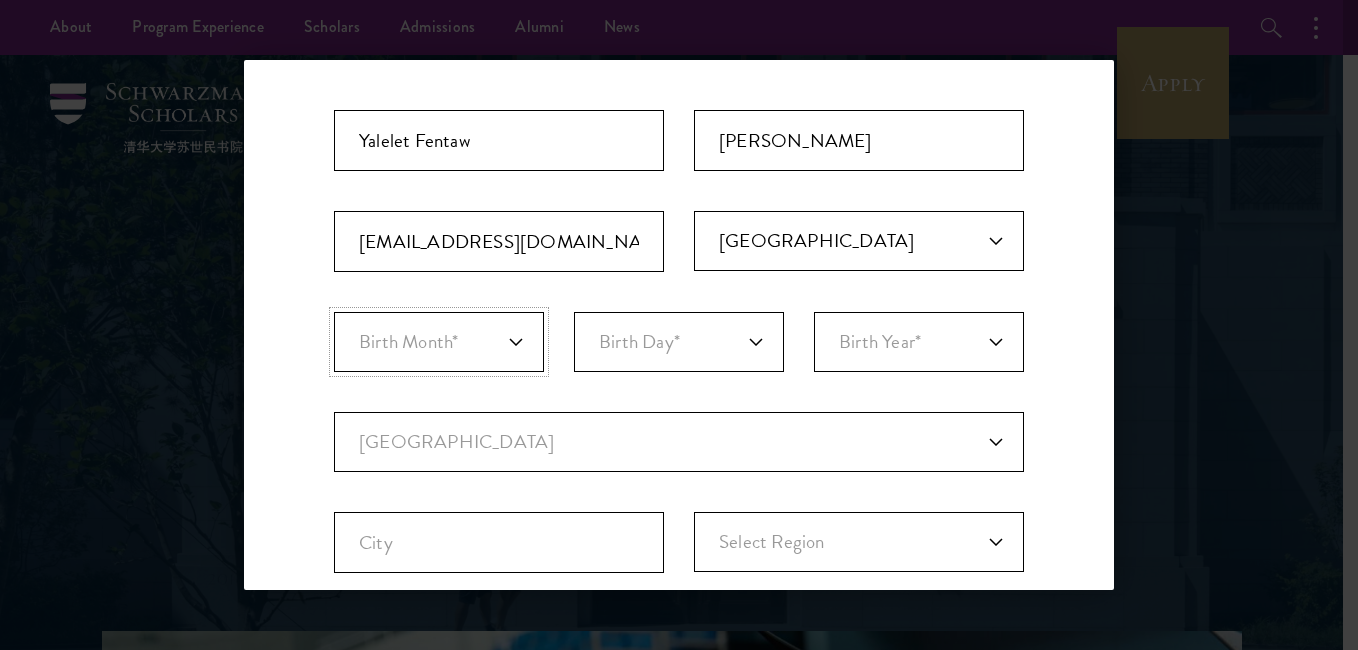 click on "Birth Month* January February March April May June July August September October November December" at bounding box center [439, 342] 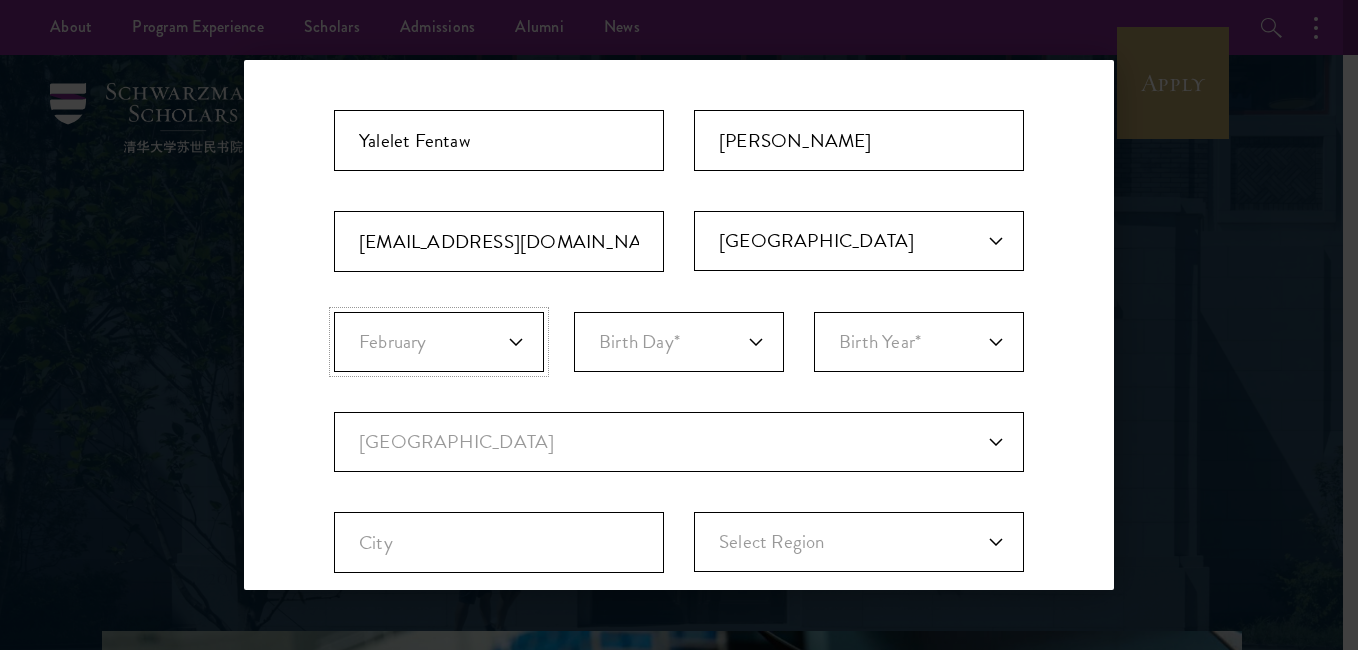 click on "Birth Month* January February March April May June July August September October November December" at bounding box center (439, 342) 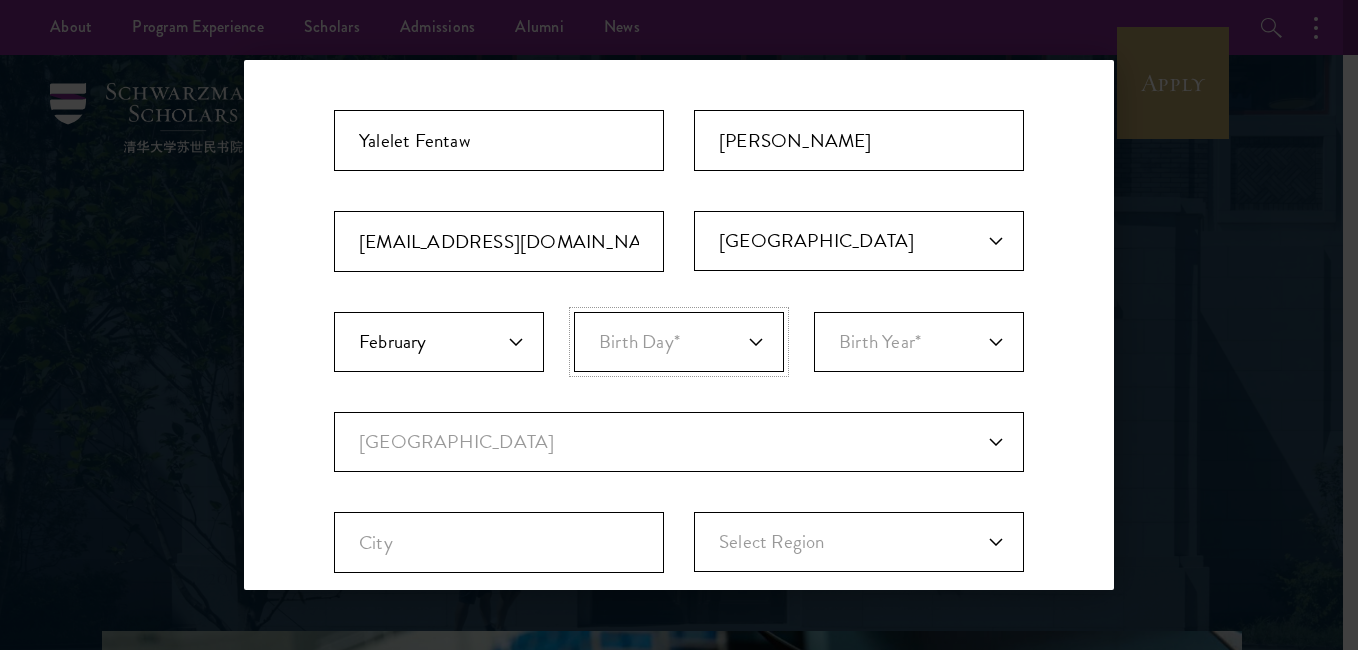 click on "Birth Day* 1 2 3 4 5 6 7 8 9 10 11 12 13 14 15 16 17 18 19 20 21 22 23 24 25 26 27 28 29 30 31" at bounding box center (679, 342) 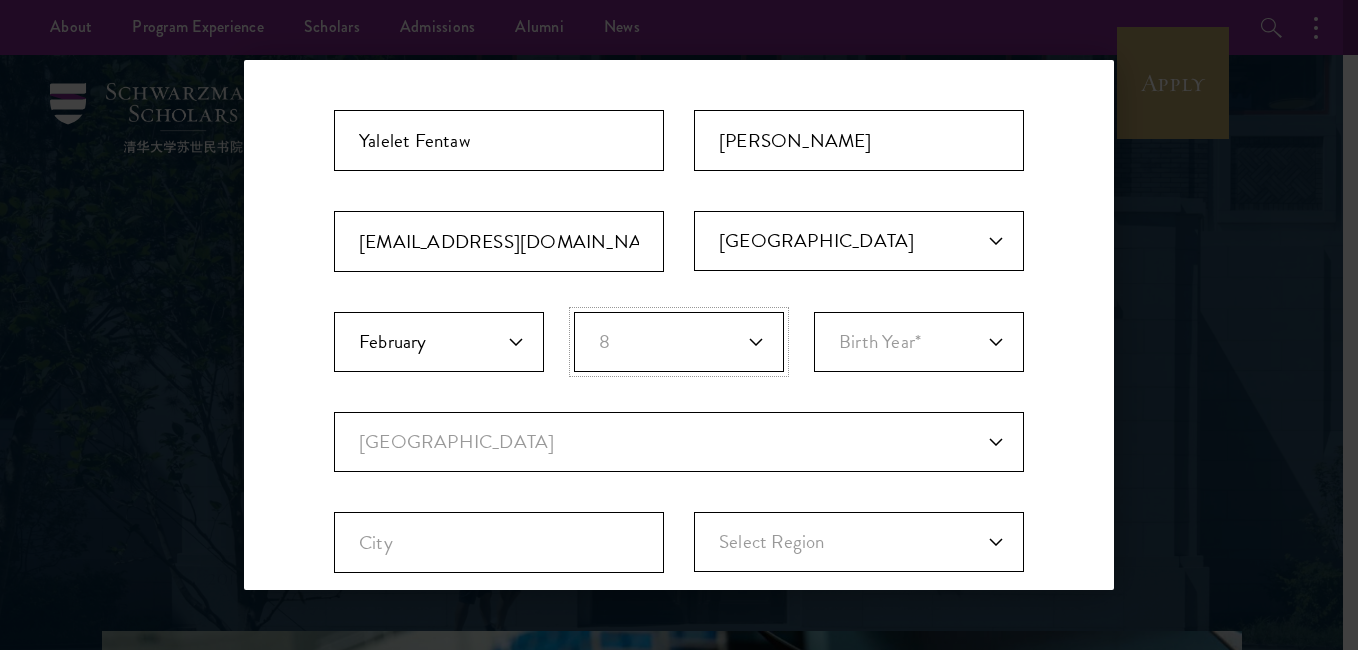 click on "Birth Day* 1 2 3 4 5 6 7 8 9 10 11 12 13 14 15 16 17 18 19 20 21 22 23 24 25 26 27 28 29 30 31" at bounding box center (679, 342) 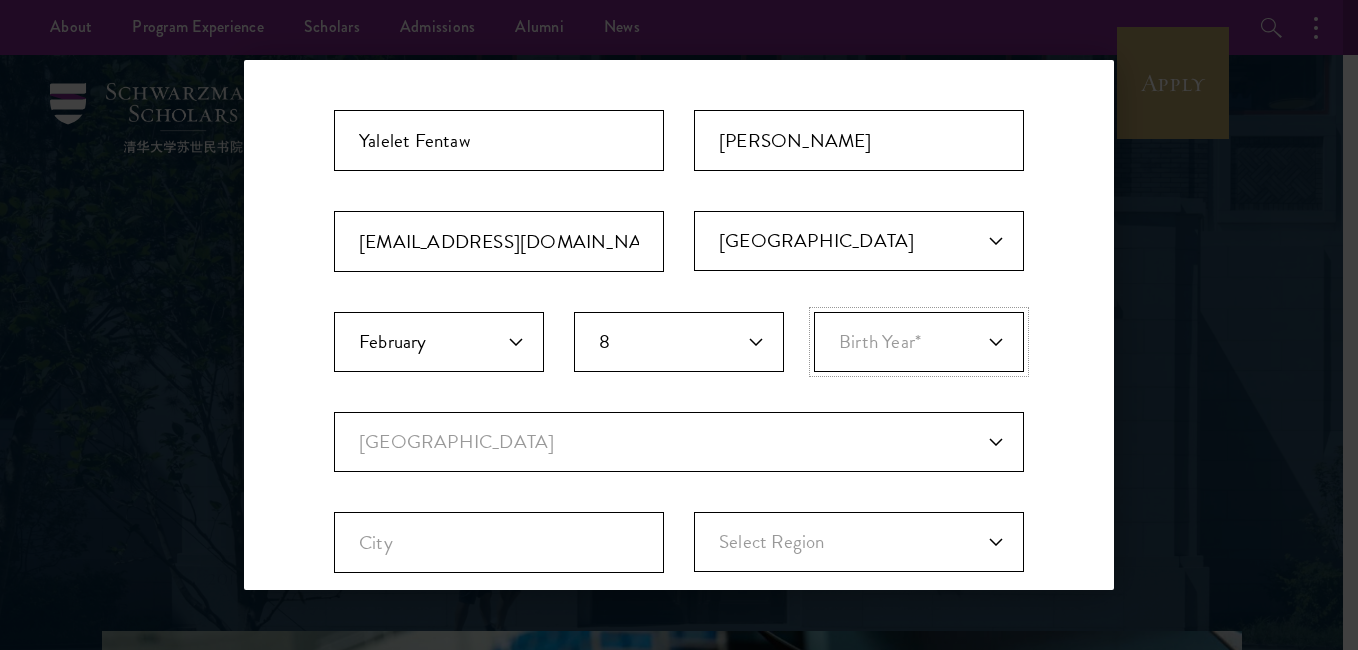 click on "Birth Year* 2025 2024 2023 2022 2021 2020 2019 2018 2017 2016 2015 2014 2013 2012 2011 2010 2009 2008 2007 2006 2005 2004 2003 2002 2001 2000 1999 1998 1997 1996 1995 1994 1993 1992 1991 1990 1989 1988 1987 1986 1985 1984 1983 1982 1981 1980 1979 1978 1977 1976 1975 1974 1973 1972 1971 1970 1969 1968 1967 1966 1965 1964 1963 1962 1961 1960 1959 1958 1957 1956 1955 1954 1953 1952 1951 1950 1949 1948 1947 1946 1945 1944 1943 1942 1941 1940 1939 1938 1937 1936 1935 1934 1933 1932 1931 1930 1929 1928 1927 1926 1925 1924 1923 1922 1921 1920 1919 1918 1917 1916 1915 1914 1913 1912 1911 1910 1909 1908 1907 1906 1905 1904 1903 1902 1901 1900" at bounding box center (919, 342) 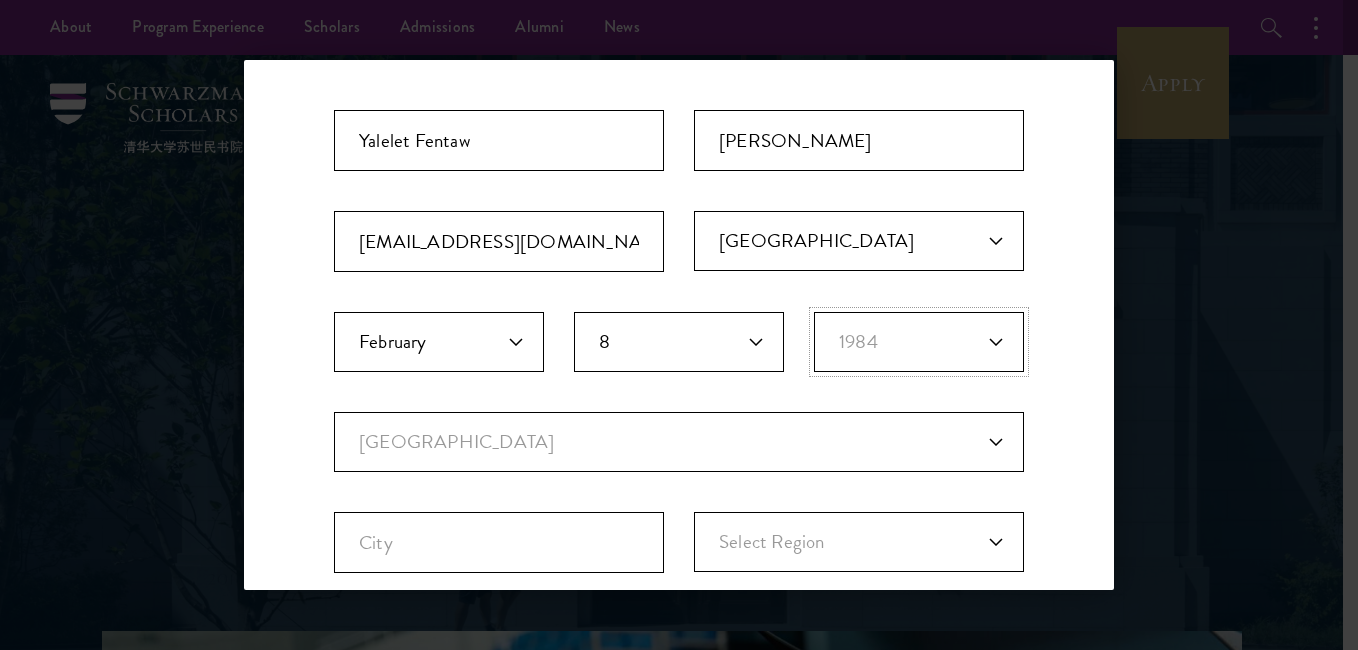 click on "Birth Year* 2025 2024 2023 2022 2021 2020 2019 2018 2017 2016 2015 2014 2013 2012 2011 2010 2009 2008 2007 2006 2005 2004 2003 2002 2001 2000 1999 1998 1997 1996 1995 1994 1993 1992 1991 1990 1989 1988 1987 1986 1985 1984 1983 1982 1981 1980 1979 1978 1977 1976 1975 1974 1973 1972 1971 1970 1969 1968 1967 1966 1965 1964 1963 1962 1961 1960 1959 1958 1957 1956 1955 1954 1953 1952 1951 1950 1949 1948 1947 1946 1945 1944 1943 1942 1941 1940 1939 1938 1937 1936 1935 1934 1933 1932 1931 1930 1929 1928 1927 1926 1925 1924 1923 1922 1921 1920 1919 1918 1917 1916 1915 1914 1913 1912 1911 1910 1909 1908 1907 1906 1905 1904 1903 1902 1901 1900" at bounding box center (919, 342) 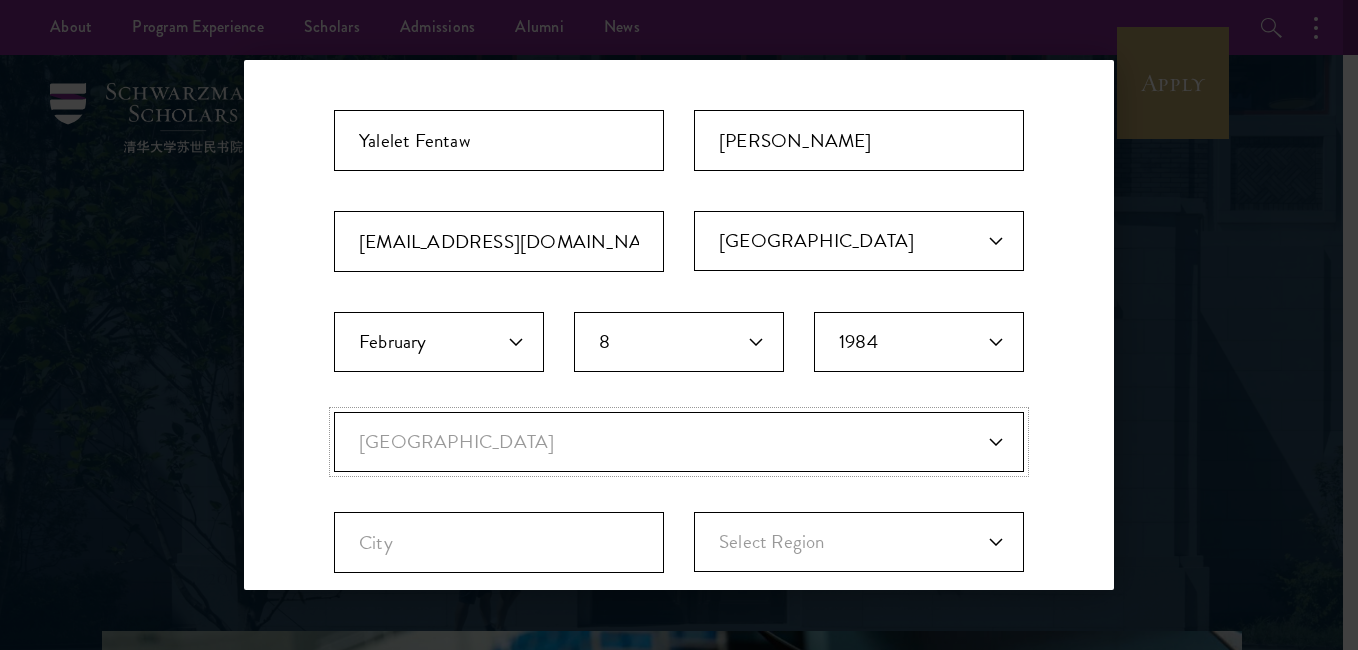 click on "Current Country Afghanistan Aland Islands Albania Algeria Andorra Angola Anguilla Antigua and Barbuda Argentina Armenia Aruba Ashmore and Cartier Islands Australia Austria Azerbaijan Bahamas, The Bahrain Bangladesh Barbados Bassas Da India Belarus Belgium Belize Benin Bermuda Bhutan Bolivia Bonaire, Sint Eustatius, and ... Bosnia and Herzegovina Botswana Bouvet Island Brazil British Indian Ocean Territory British Virgin Islands Brunei Bulgaria Burkina Faso Burundi Cambodia Cameroon Canada Cape Verde Cayman Islands Central African Republic Chad Chile China Christmas Island Clipperton Island Cocos Islands (Keeling Islands) Colombia Comoros Congo (Brazzaville) Congo (Kinshasa) Cook Islands Coral Sea Islands Costa Rica Cote D'Ivoire Croatia Cuba Curacao Cyprus Czech Republic Denmark Djibouti Dominica Dominican Republic Ecuador Egypt El Salvador Equatorial Guinea Eritrea Estonia Eswatini Ethiopia Europa Island Falkland Islands (Islas Malvi... Faroe Islands Federated States of Micronesia Fiji Finland France Gabon" at bounding box center [679, 442] 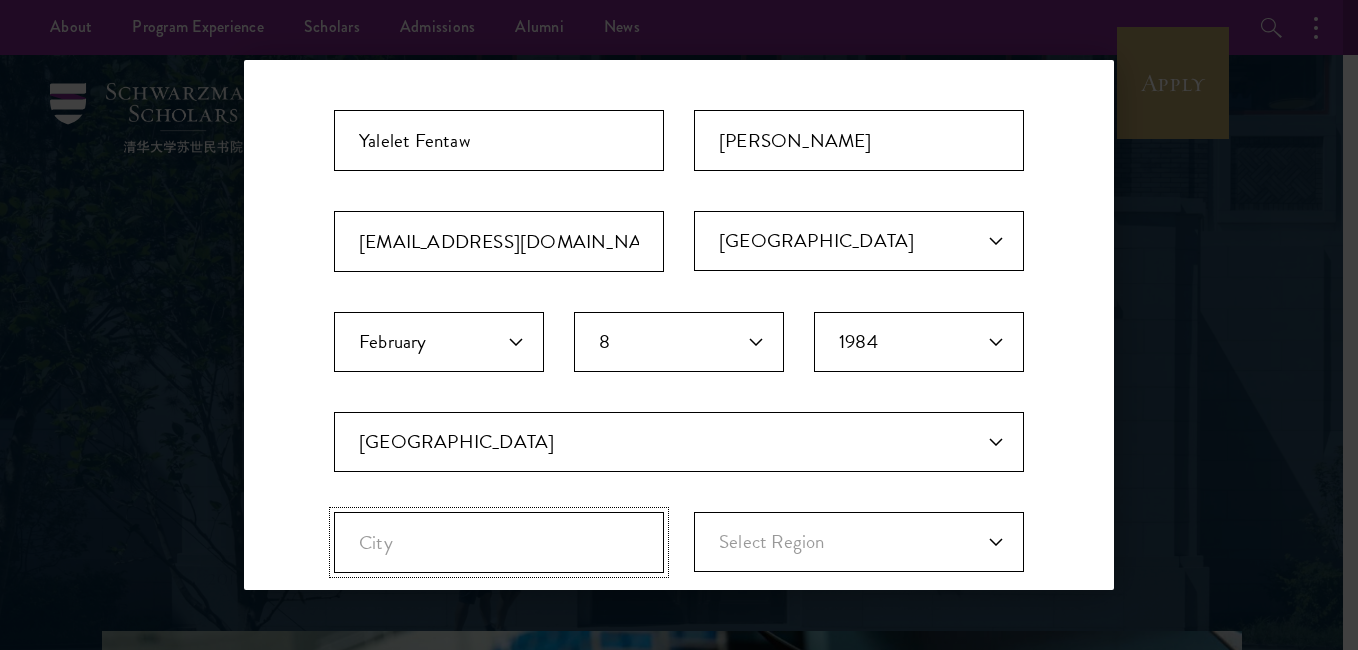 click on "City" at bounding box center (499, 542) 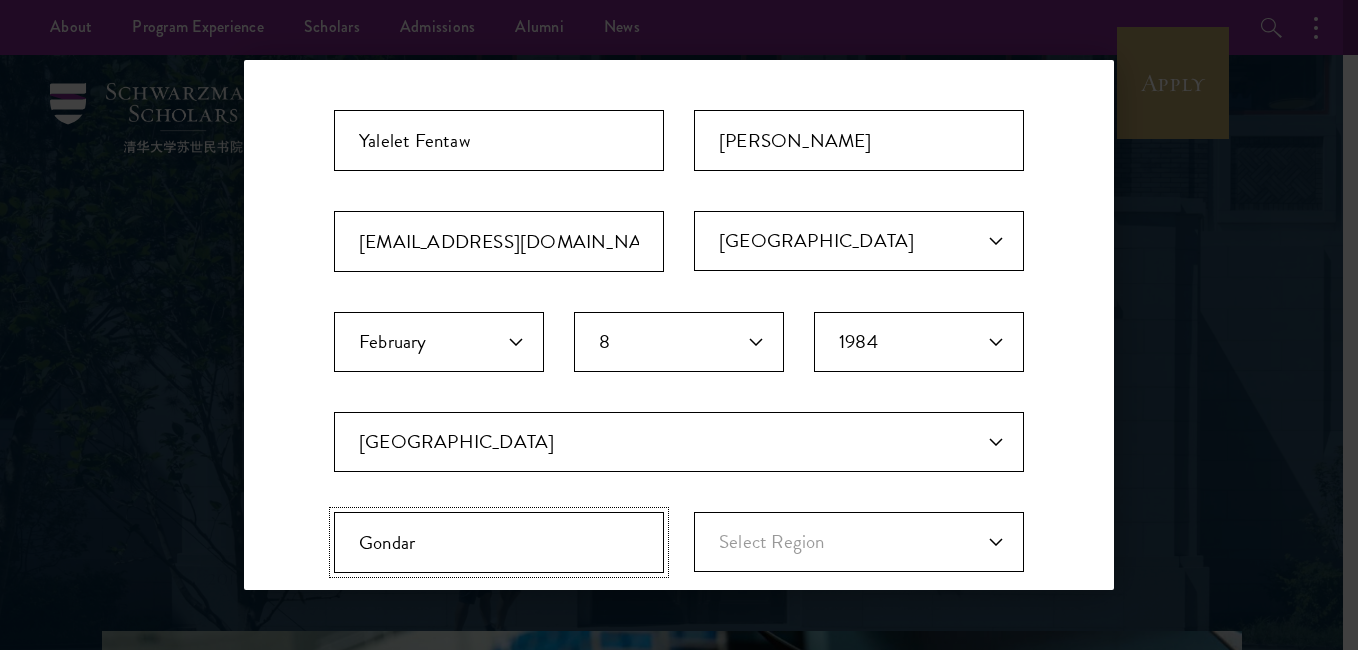 type on "Gondar" 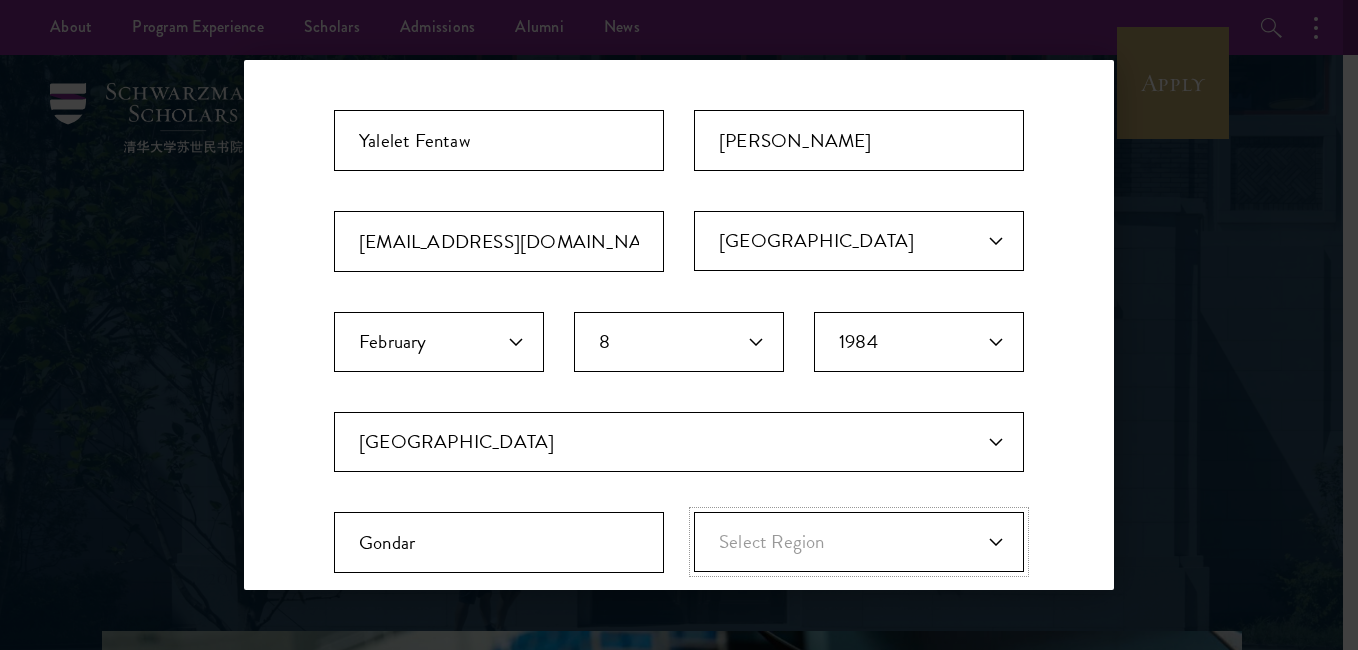 click on "Select Region Addis Ababa Afar Amhara Benishangul-Gumuz Dire Dawa Gambela Harari Oromia Somali Southern Nations, Nationaliti... Tigray" at bounding box center [859, 542] 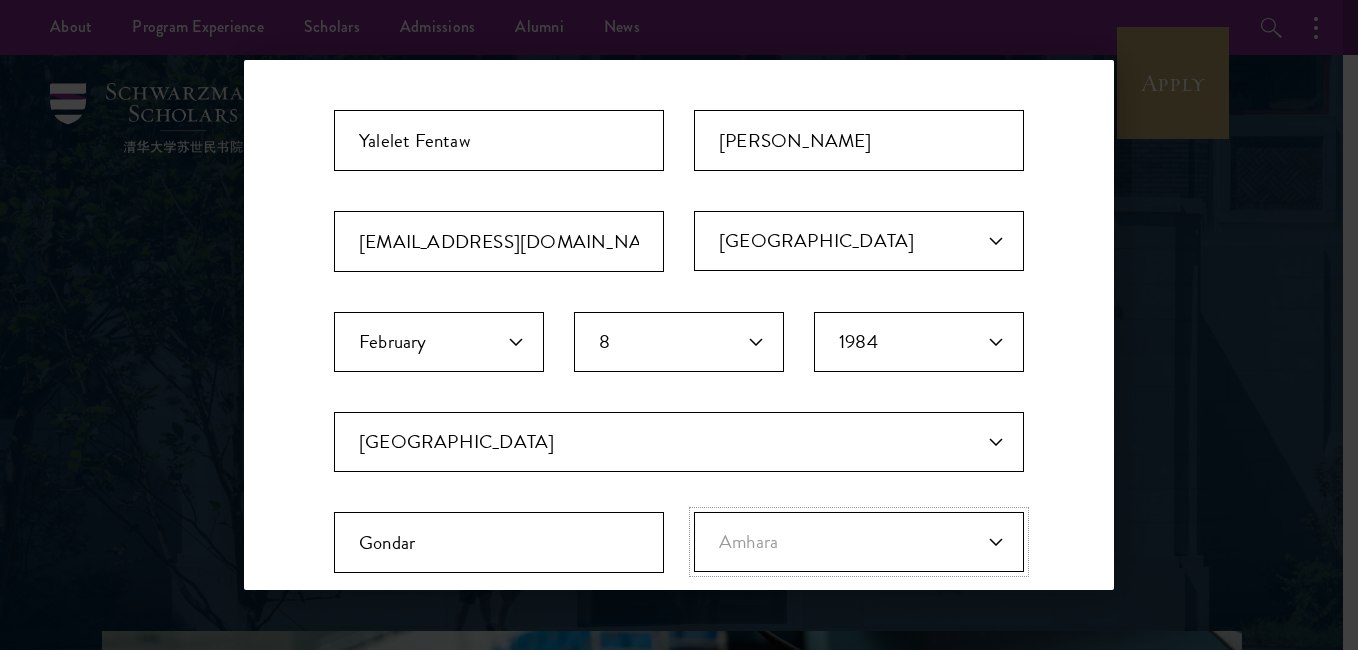 click on "Select Region Addis Ababa Afar Amhara Benishangul-Gumuz Dire Dawa Gambela Harari Oromia Somali Southern Nations, Nationaliti... Tigray" at bounding box center (859, 542) 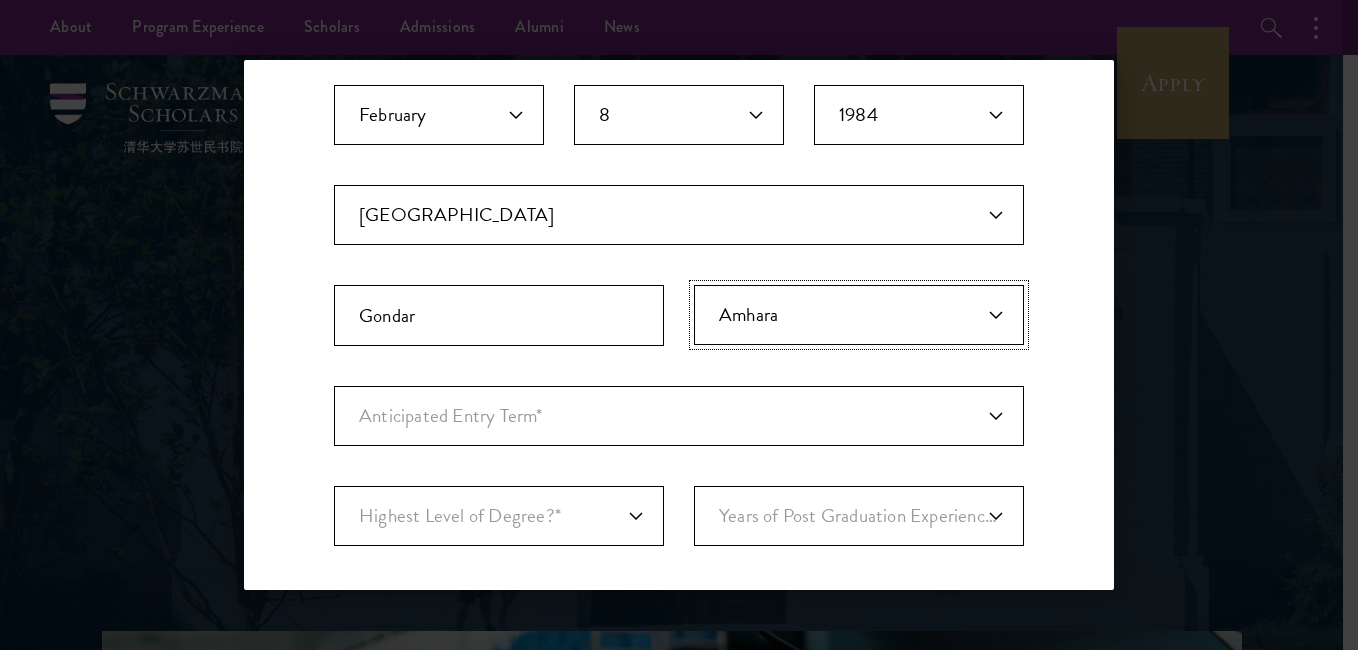 scroll, scrollTop: 494, scrollLeft: 0, axis: vertical 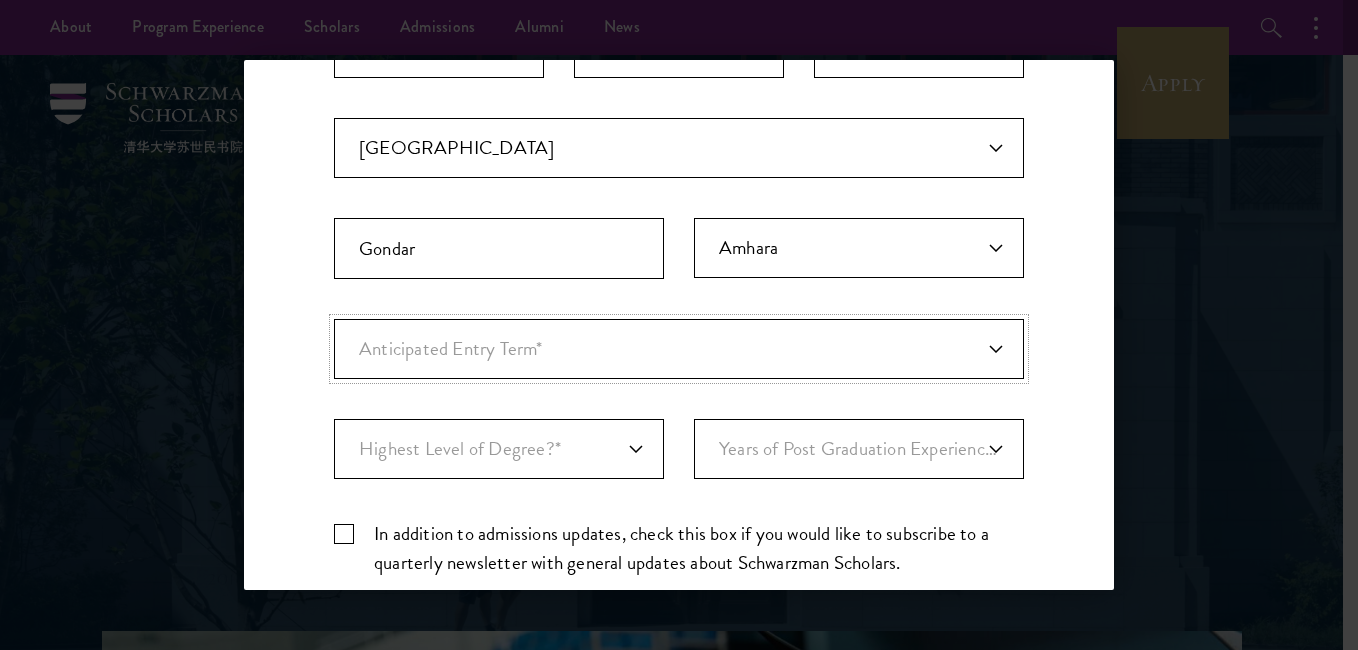 click on "Anticipated Entry Term* August 2026 (Application opens April 2025) Just Exploring" at bounding box center [679, 349] 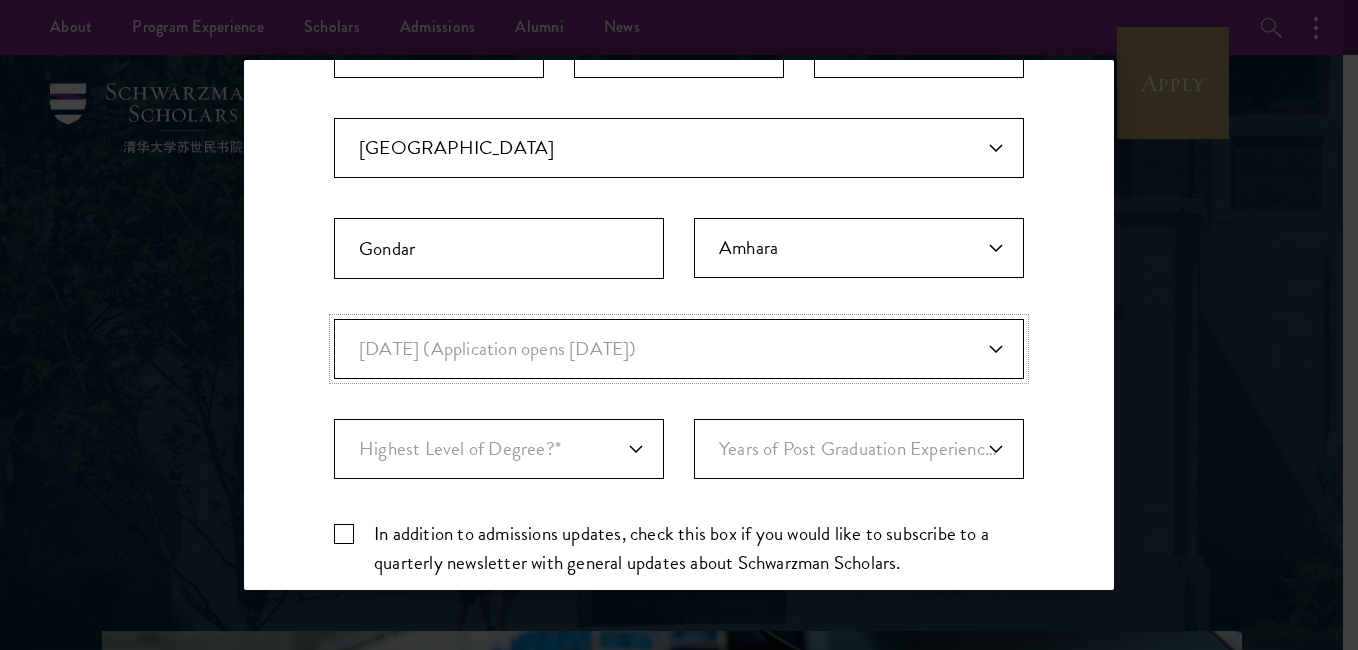 click on "Anticipated Entry Term* August 2026 (Application opens April 2025) Just Exploring" at bounding box center [679, 349] 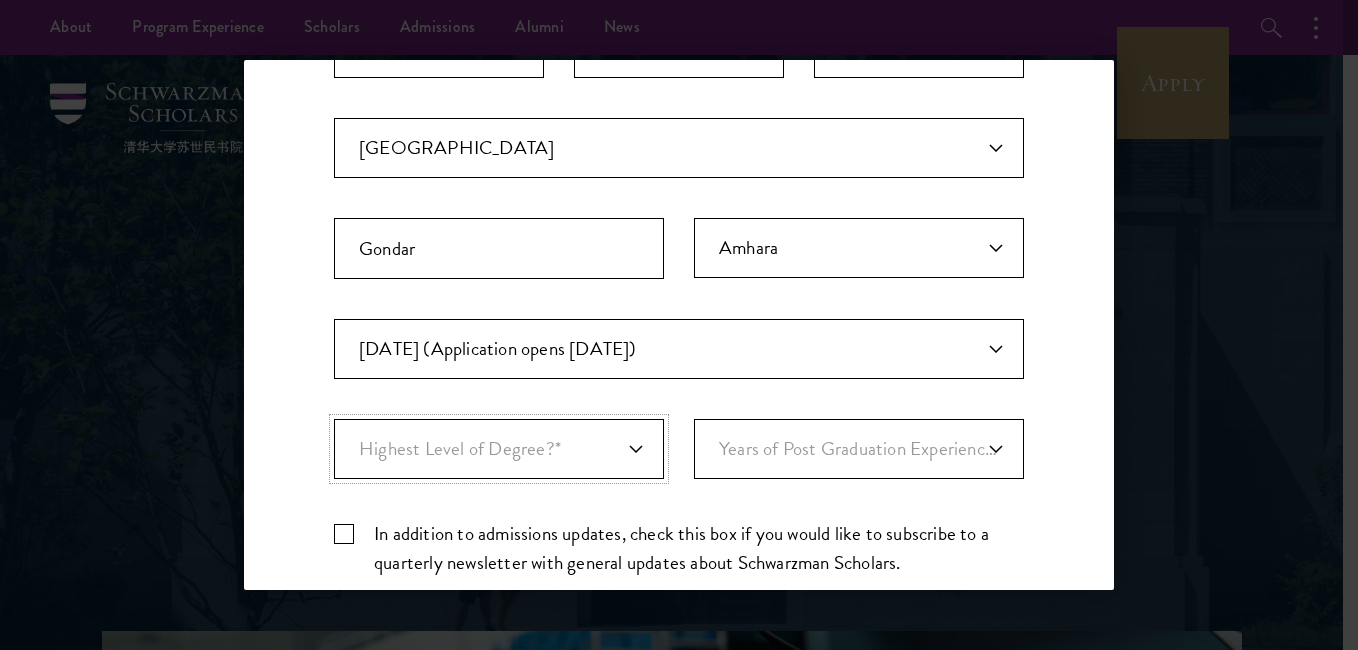 click on "Highest Level of Degree?* PHD Bachelor's Master's Current Undergraduate Student" at bounding box center [499, 449] 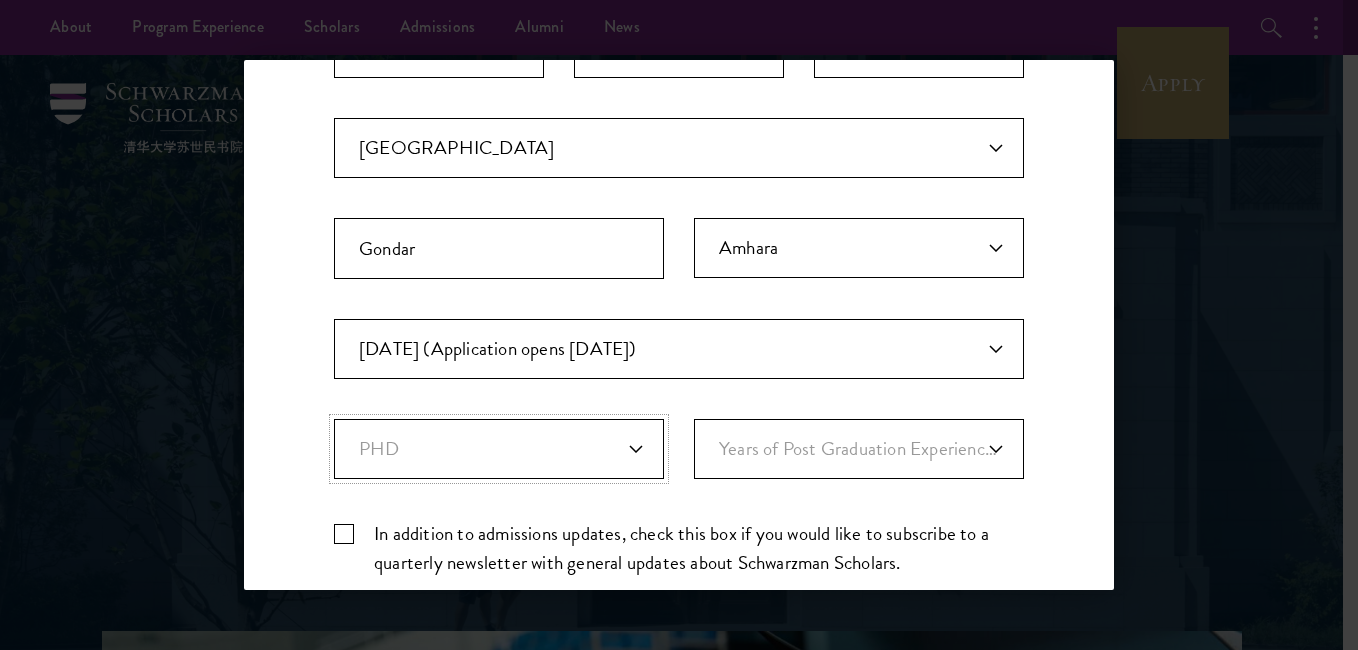 click on "Highest Level of Degree?* PHD Bachelor's Master's Current Undergraduate Student" at bounding box center (499, 449) 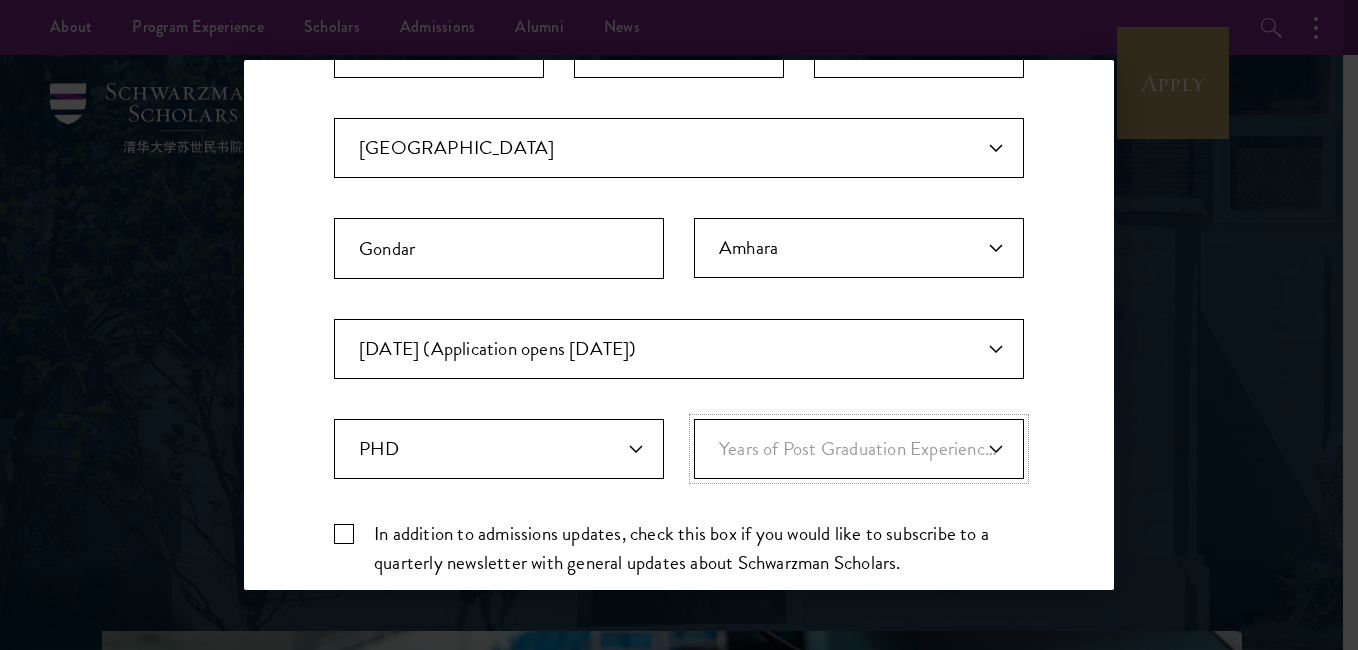 click on "Years of Post Graduation Experience?* 1 2 3 4 5 6 7 8 9 10" at bounding box center (859, 449) 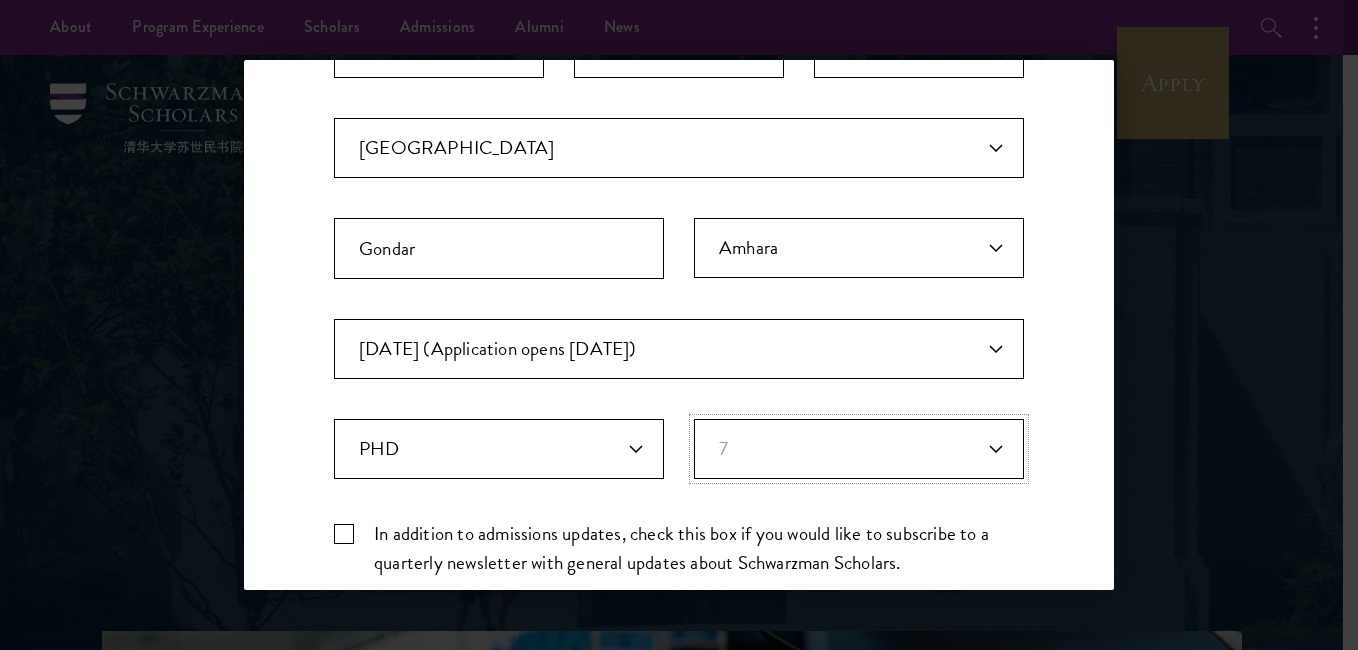 click on "Years of Post Graduation Experience?* 1 2 3 4 5 6 7 8 9 10" at bounding box center (859, 449) 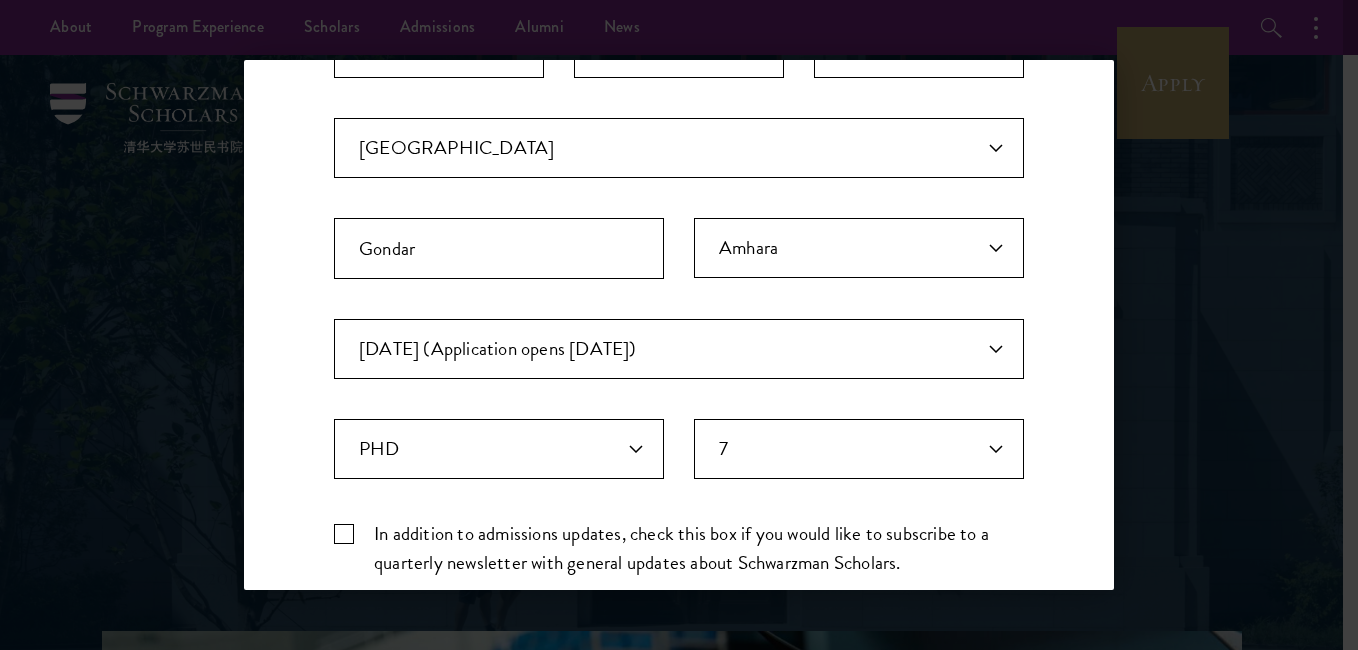 click on "In addition to admissions updates, check this box if you would like to subscribe to a quarterly newsletter with general updates about Schwarzman Scholars." at bounding box center [679, 548] 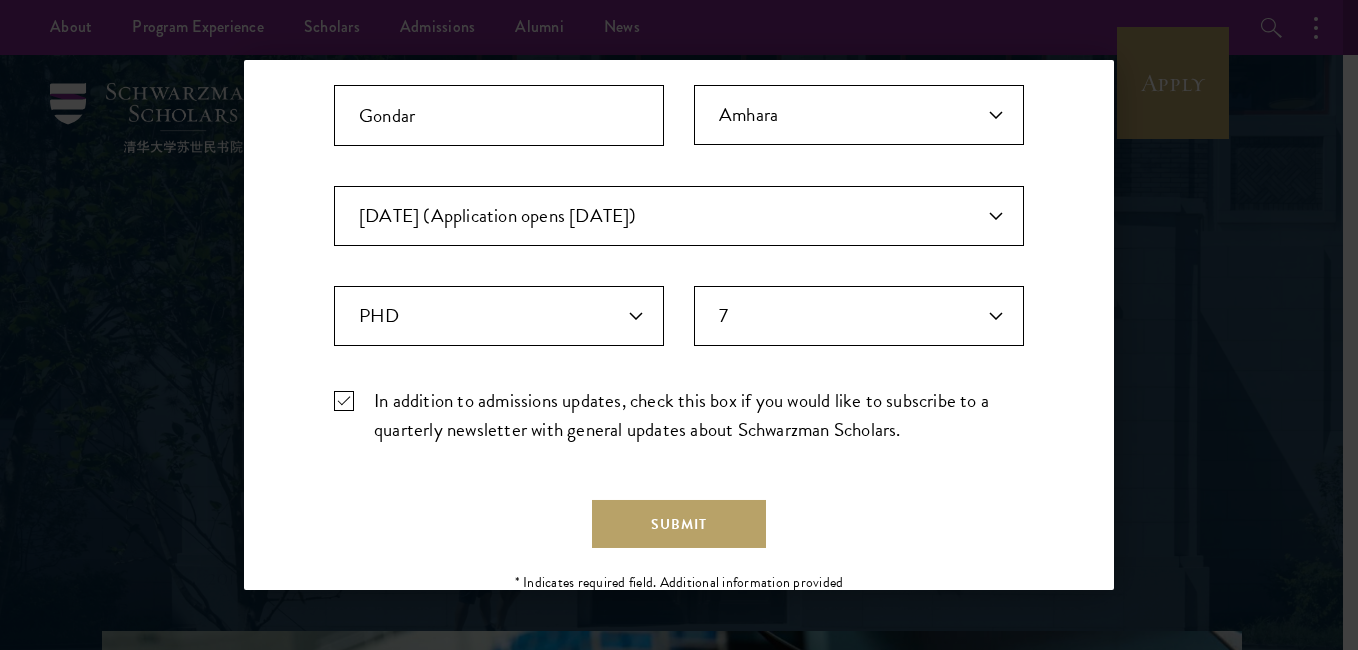 scroll, scrollTop: 710, scrollLeft: 0, axis: vertical 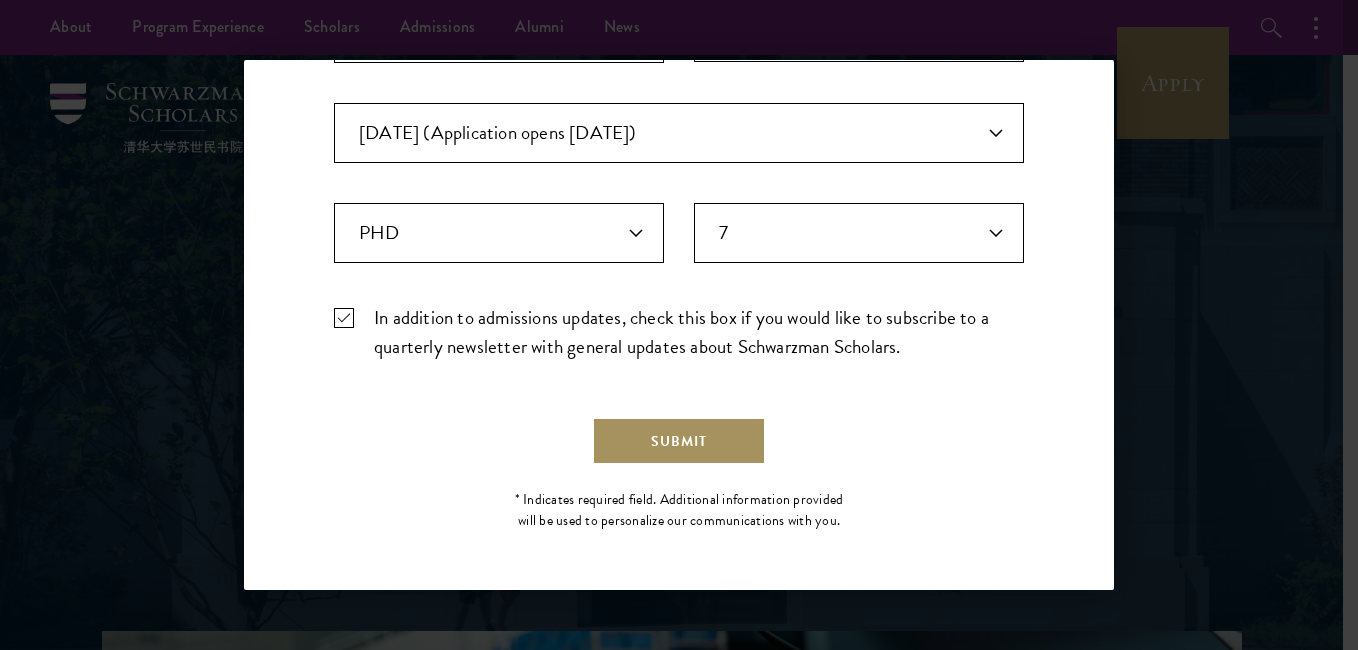 click on "Submit" at bounding box center [679, 441] 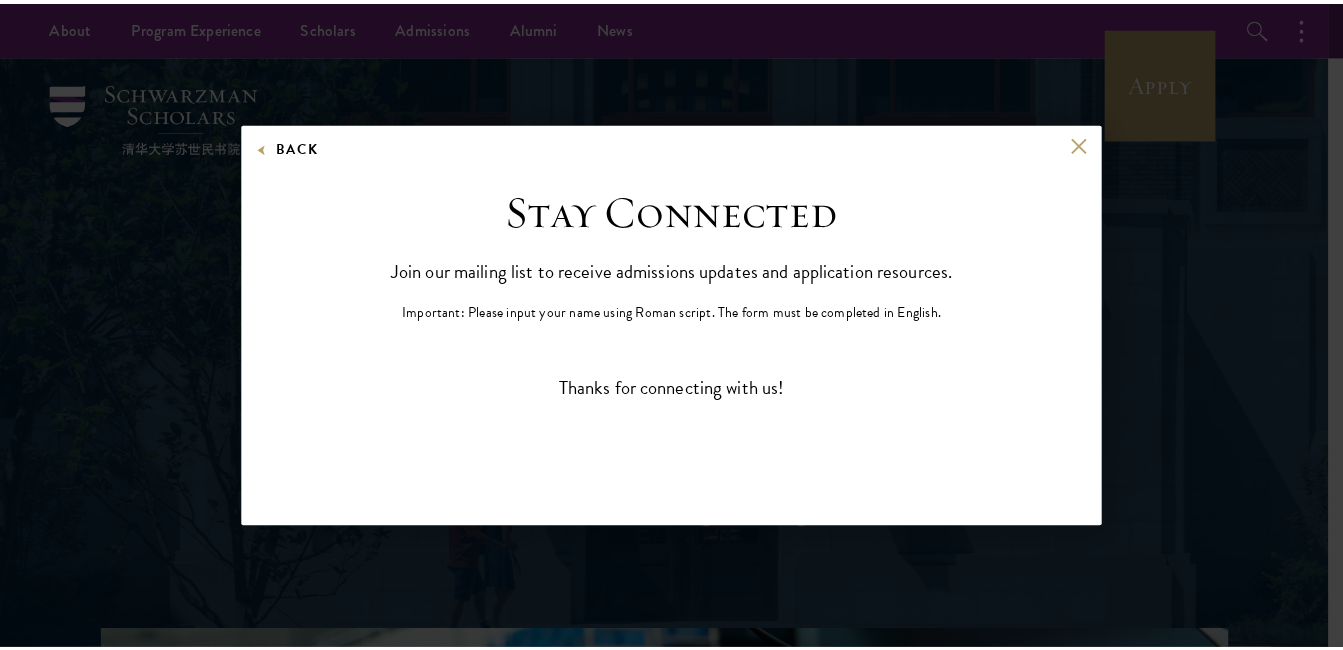 scroll, scrollTop: 0, scrollLeft: 0, axis: both 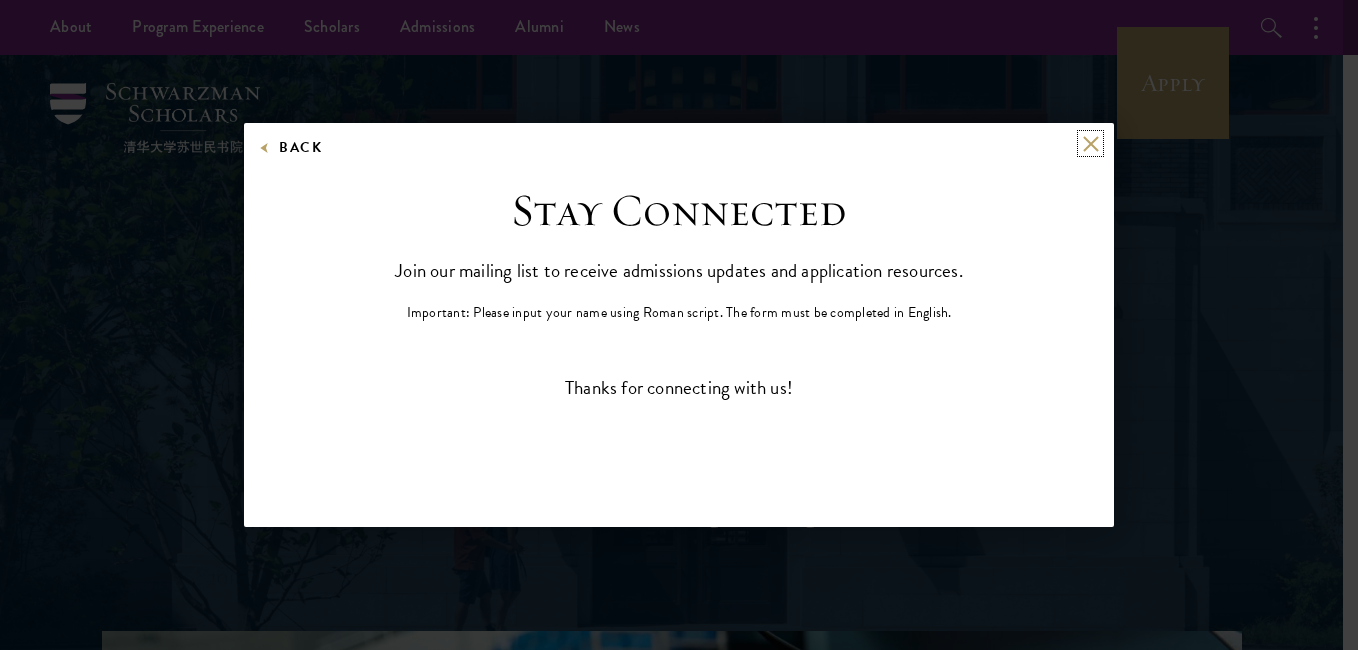 click at bounding box center [1090, 143] 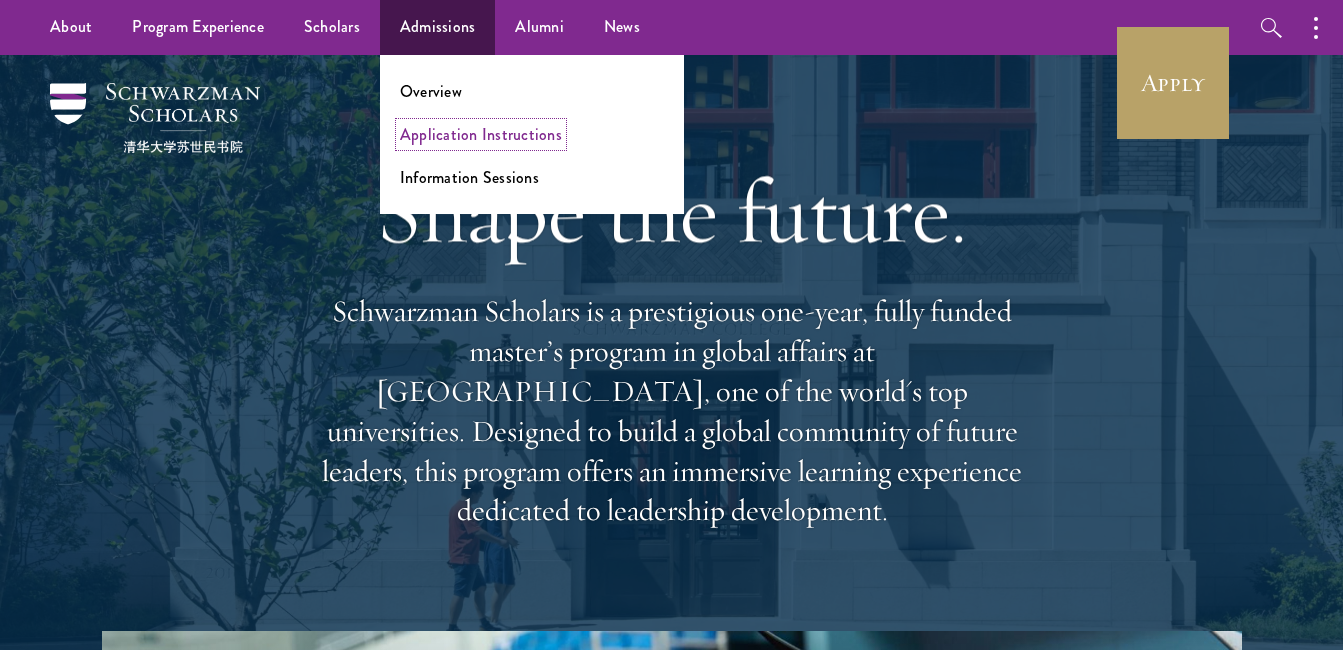 click on "Application Instructions" at bounding box center [481, 134] 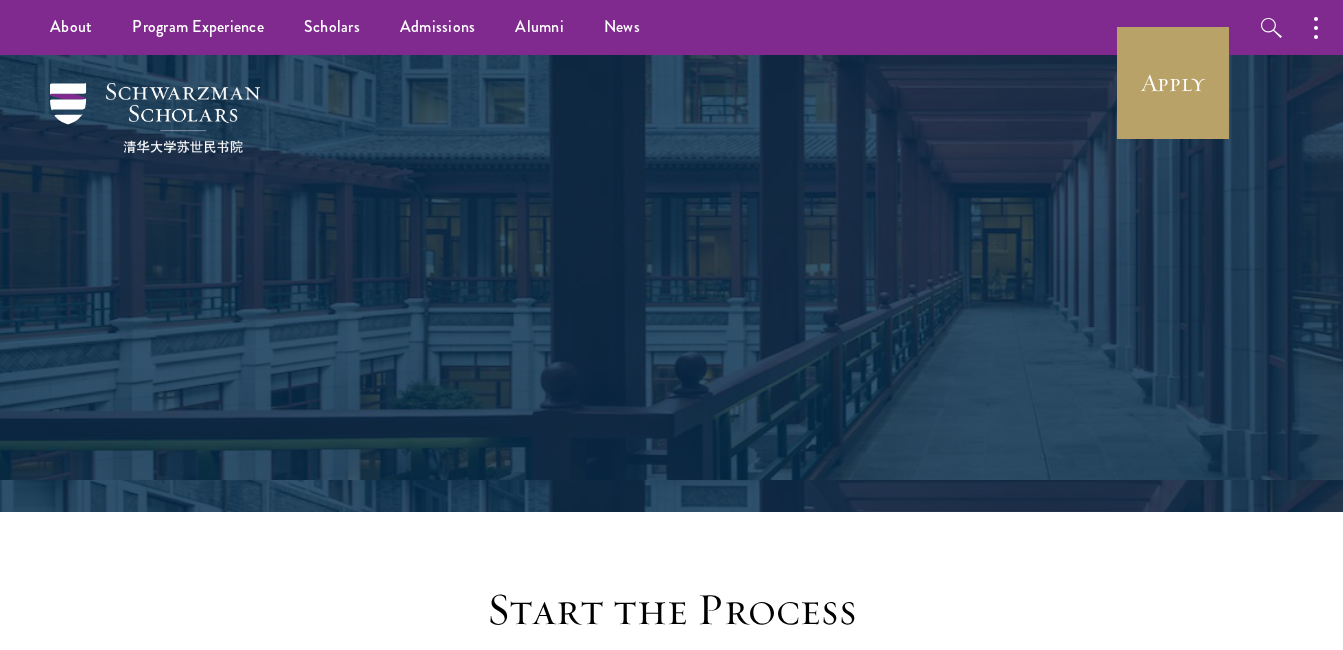 scroll, scrollTop: 0, scrollLeft: 0, axis: both 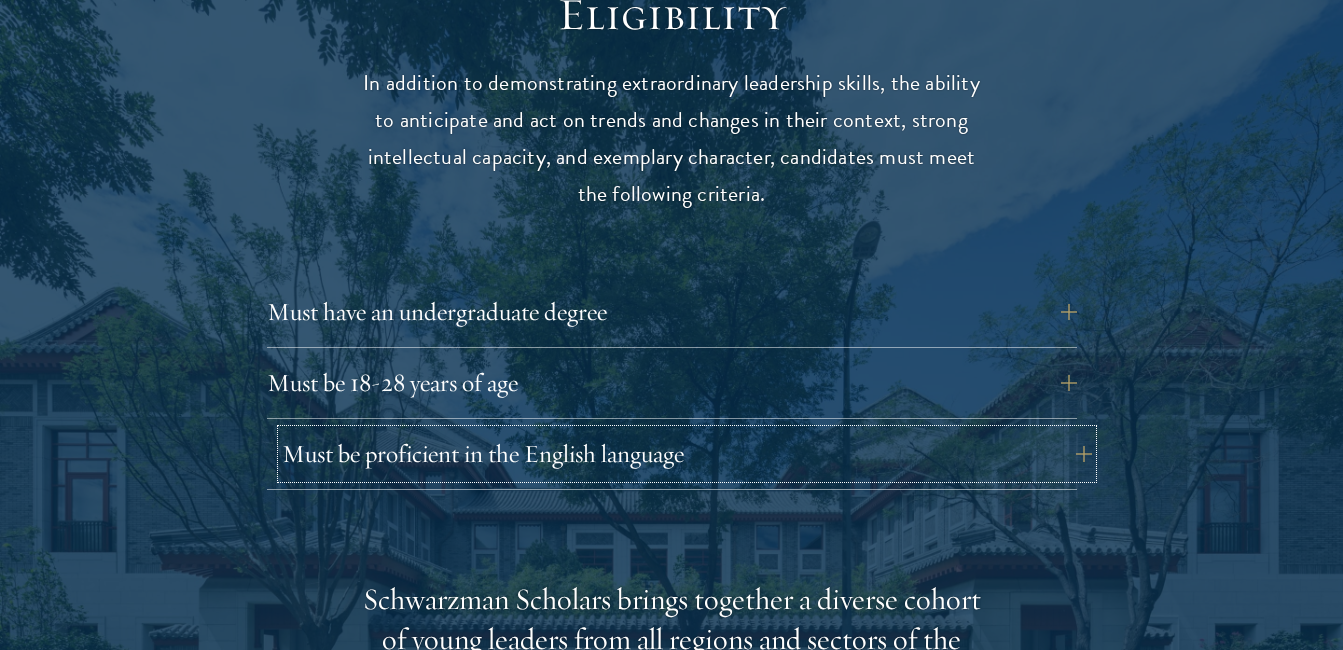 click on "Must be proficient in the English language" at bounding box center (687, 454) 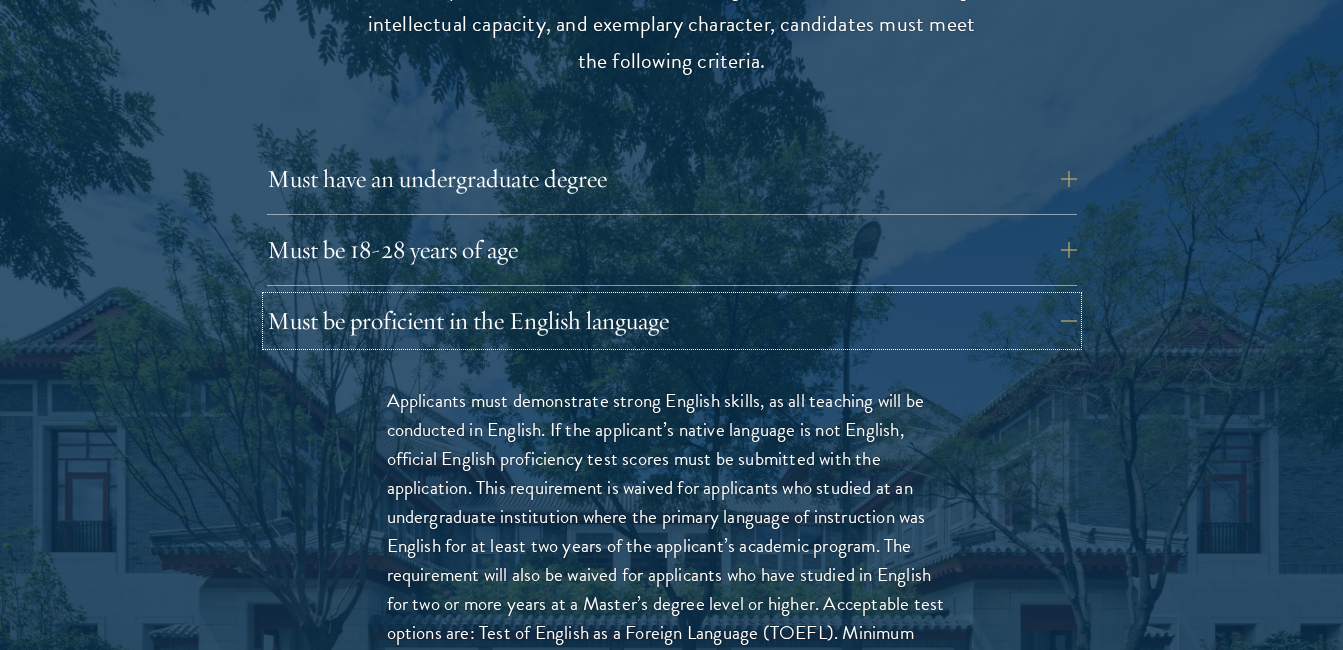 scroll, scrollTop: 2826, scrollLeft: 0, axis: vertical 